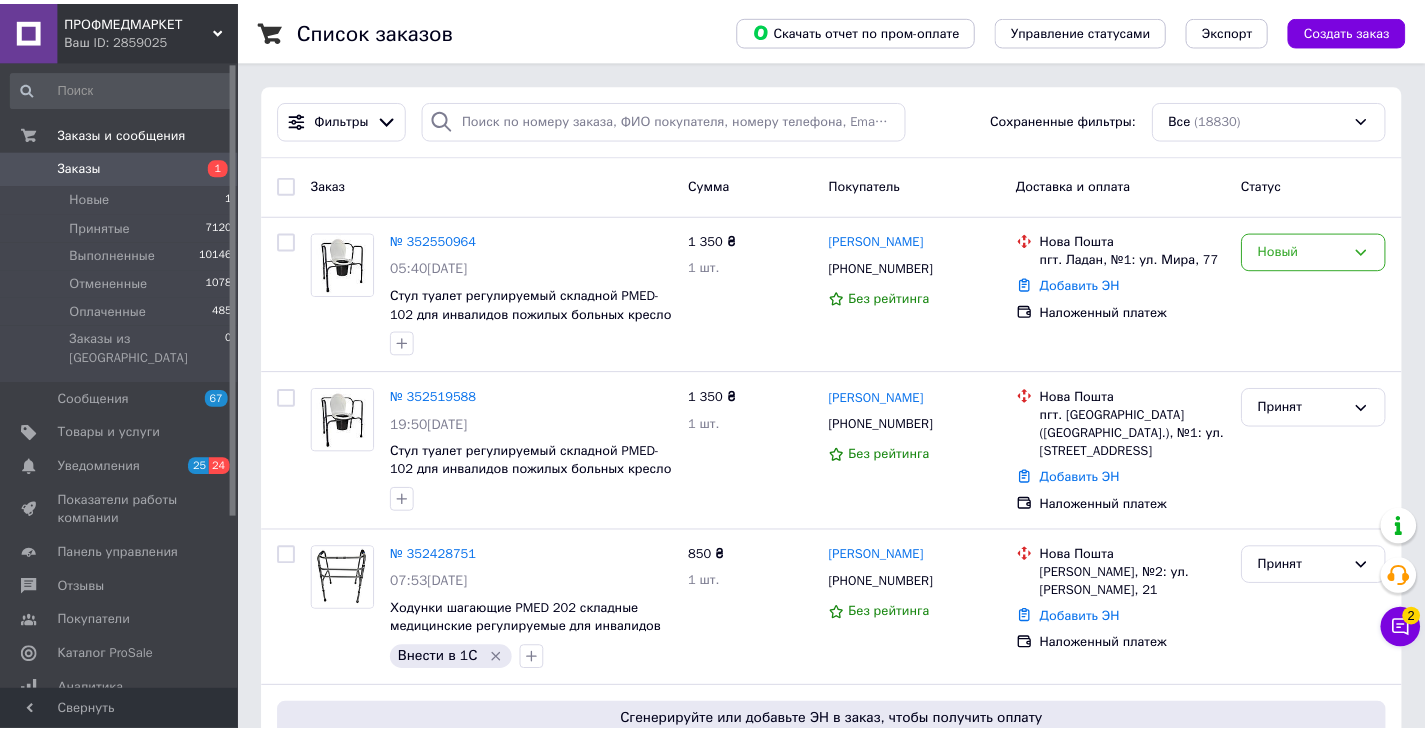 scroll, scrollTop: 0, scrollLeft: 0, axis: both 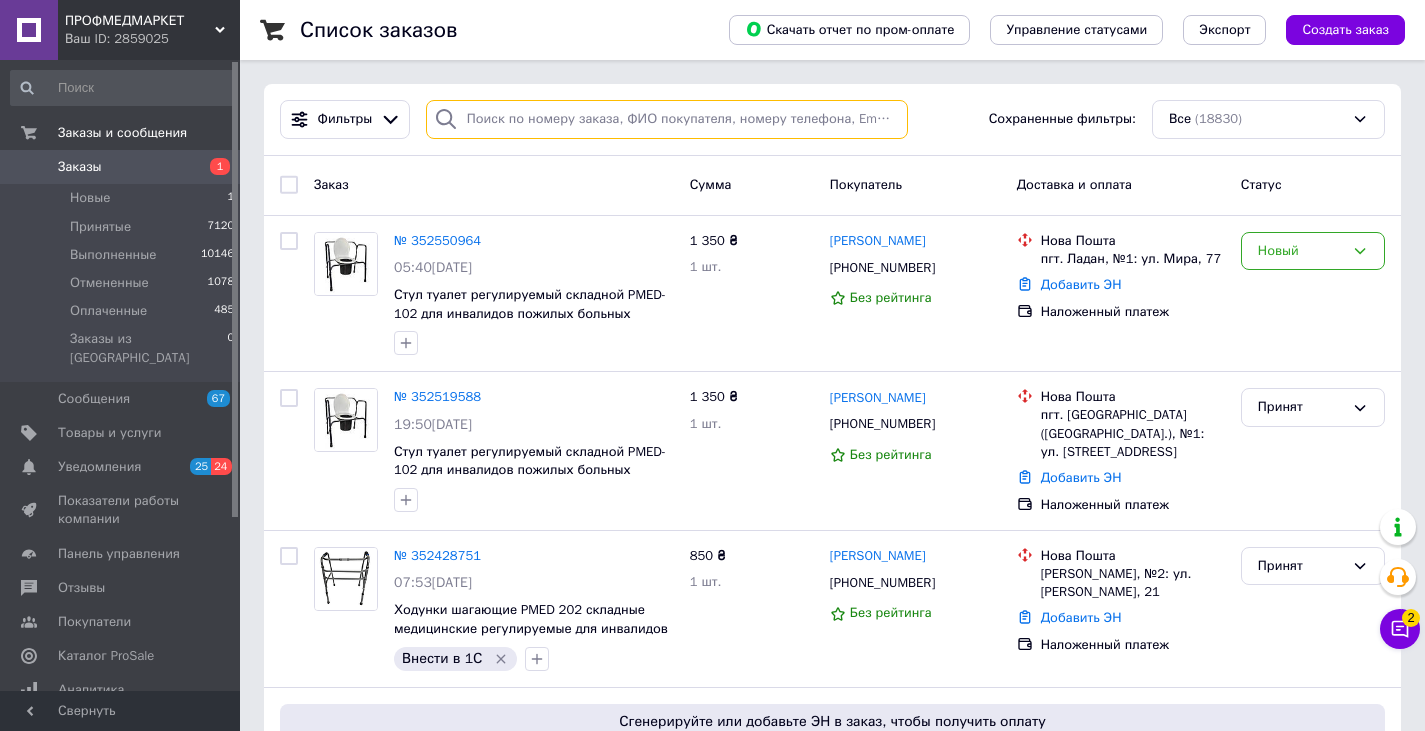 click at bounding box center (667, 119) 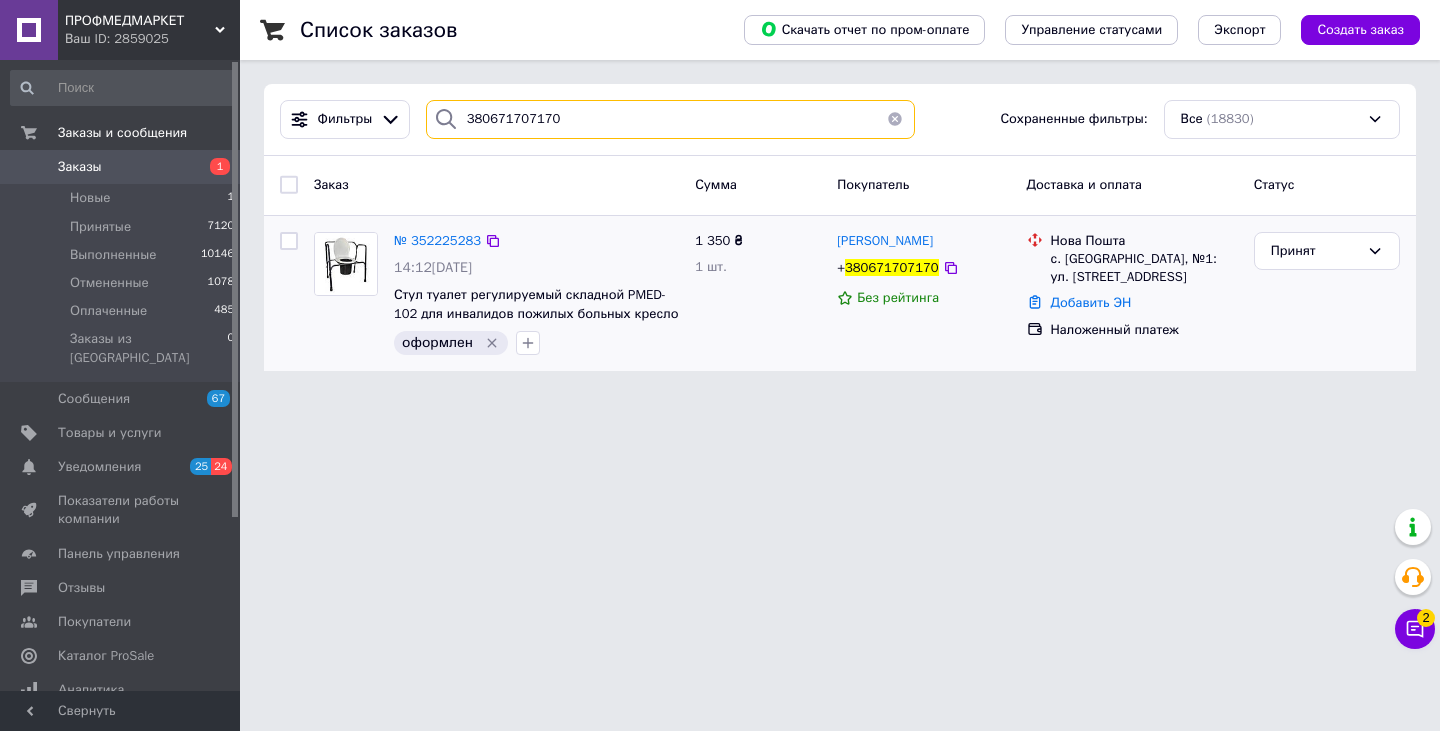 type on "380671707170" 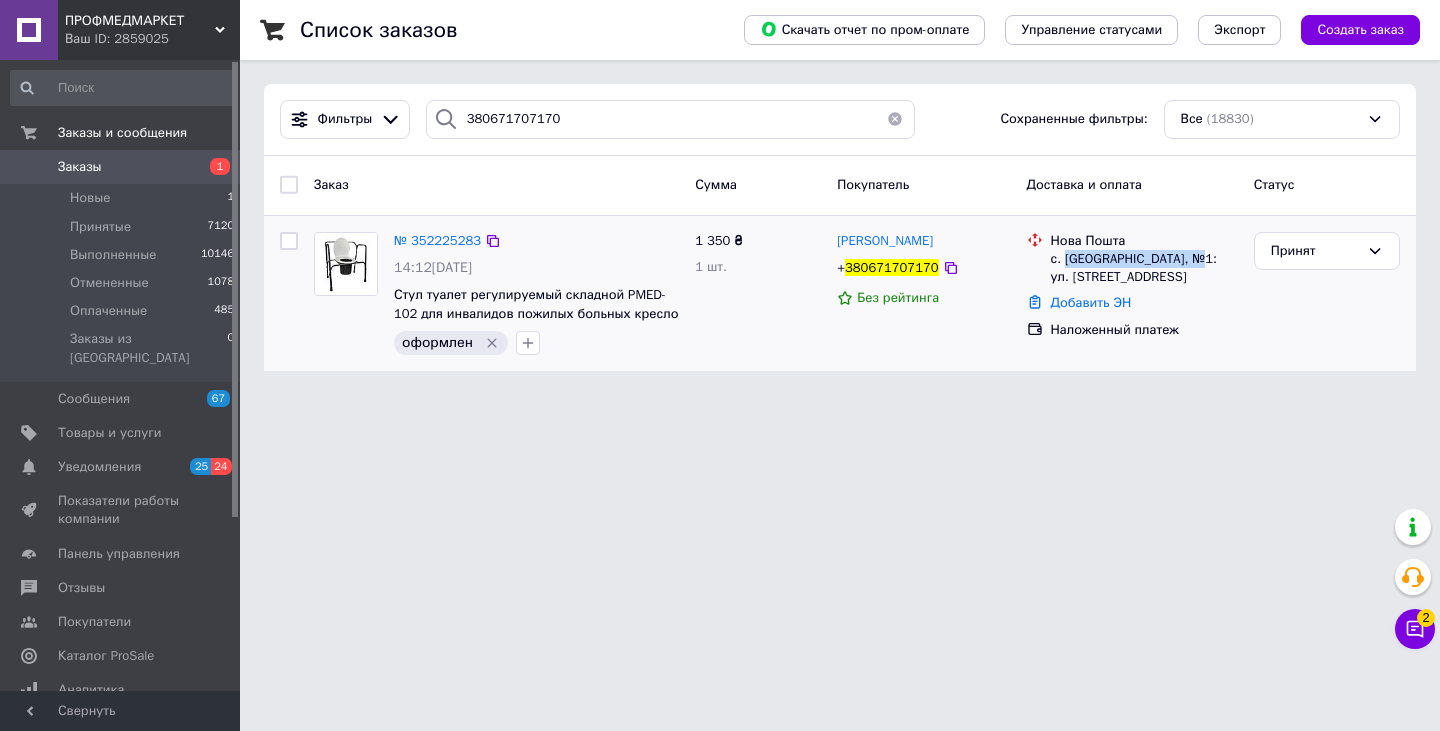 drag, startPoint x: 1067, startPoint y: 259, endPoint x: 1206, endPoint y: 251, distance: 139.23003 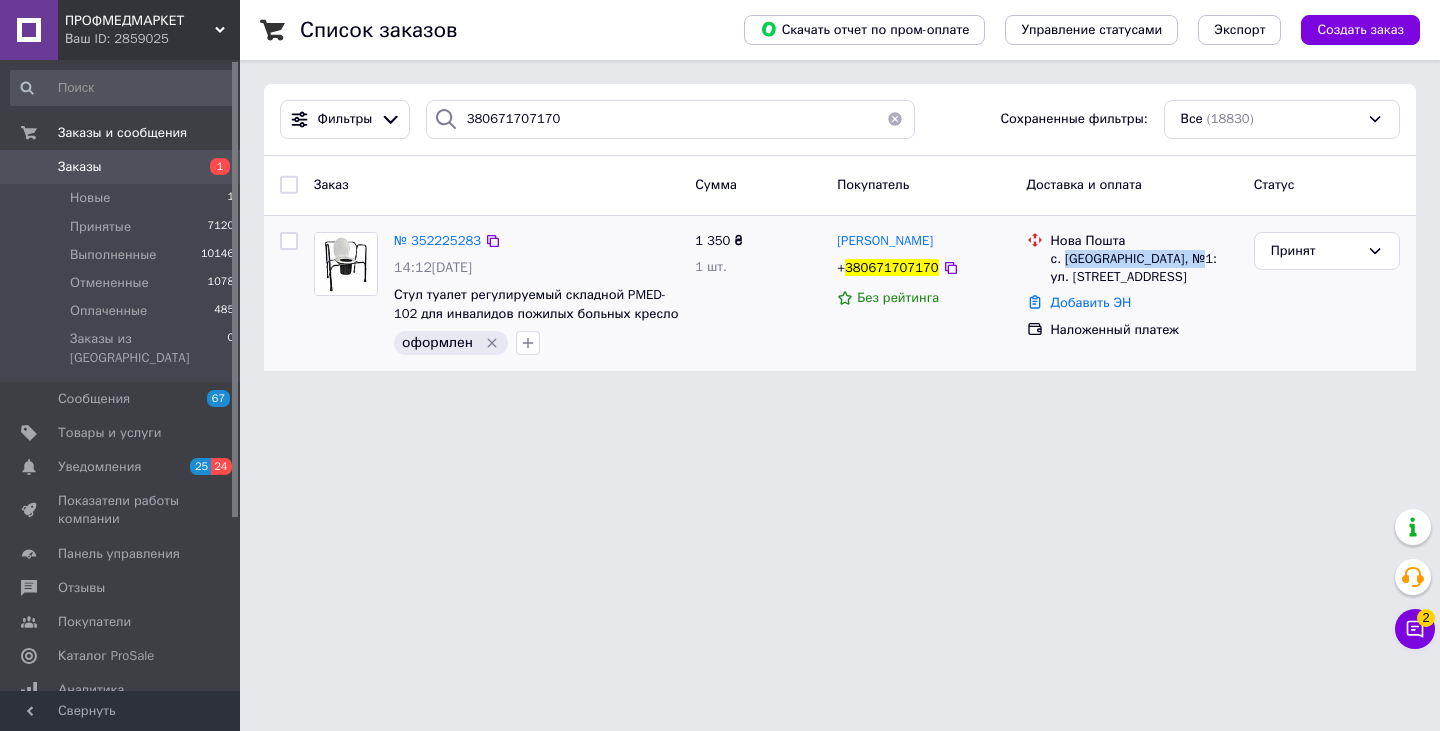 click on "с. [GEOGRAPHIC_DATA], №1: ул. [STREET_ADDRESS]" at bounding box center (1144, 268) 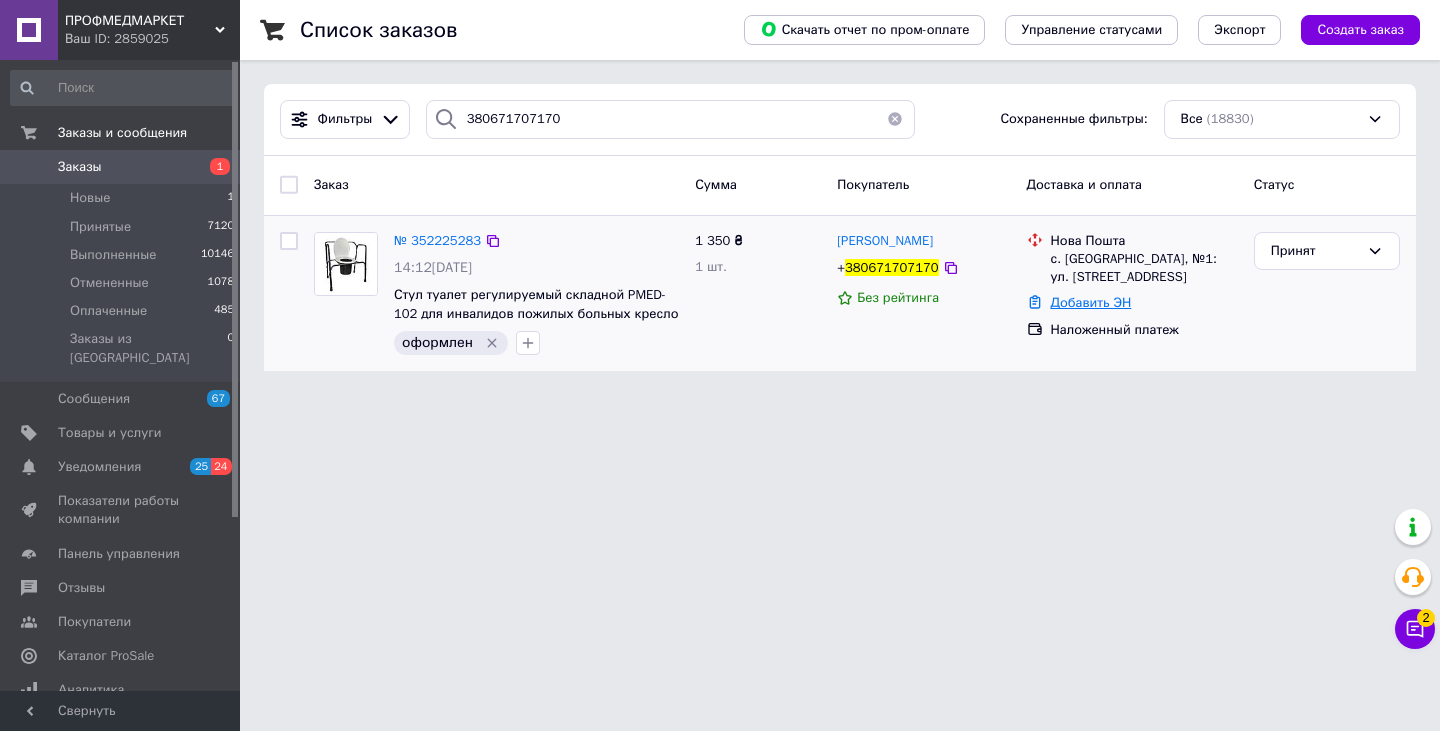 click on "Добавить ЭН" at bounding box center (1091, 302) 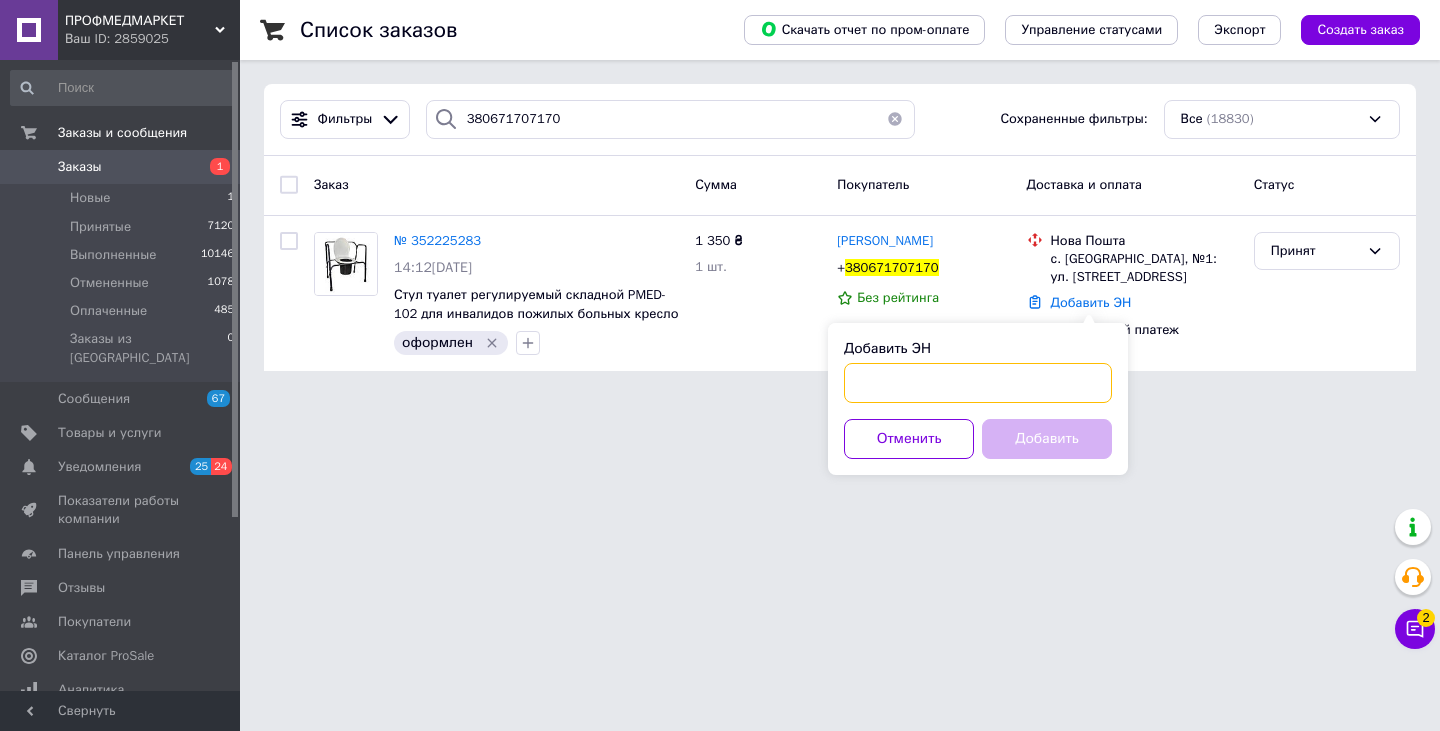 click on "Добавить ЭН" at bounding box center (978, 383) 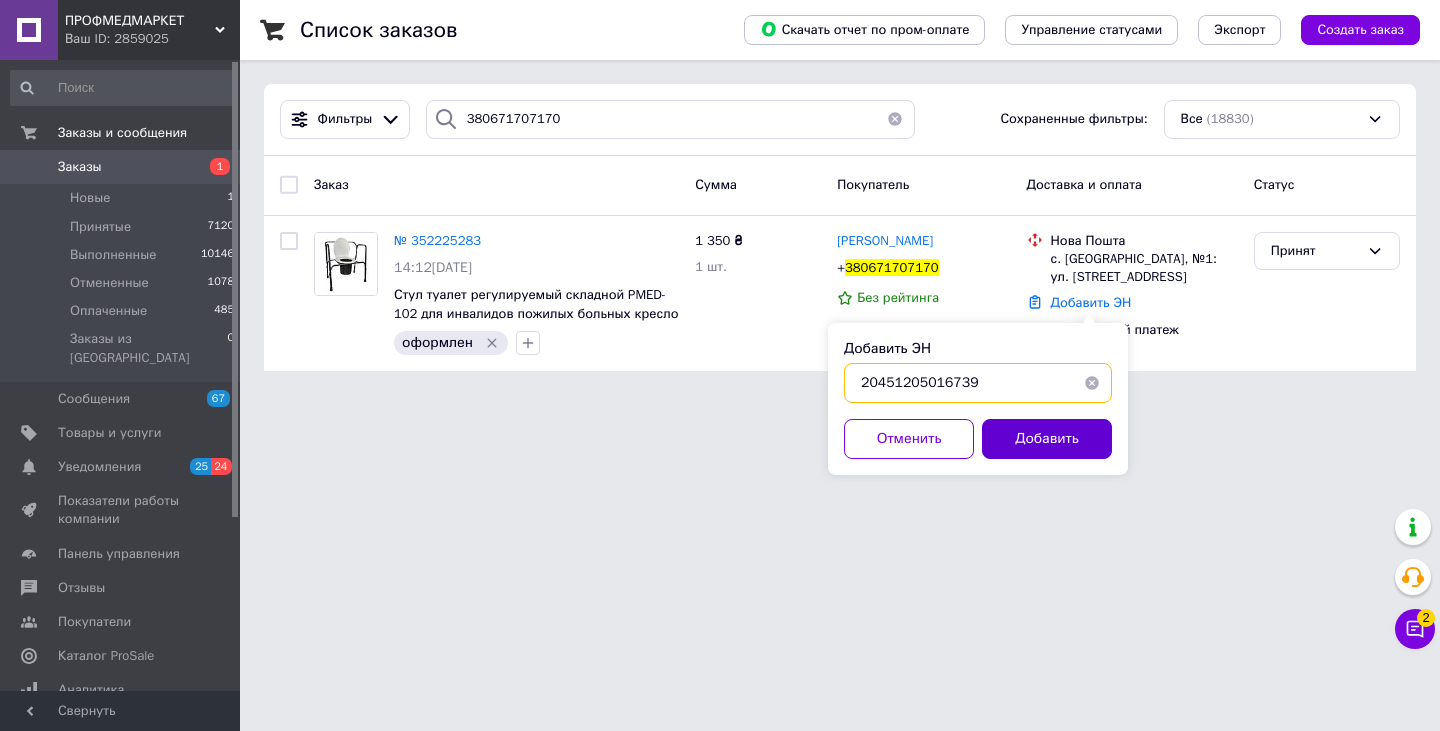 type on "20451205016739" 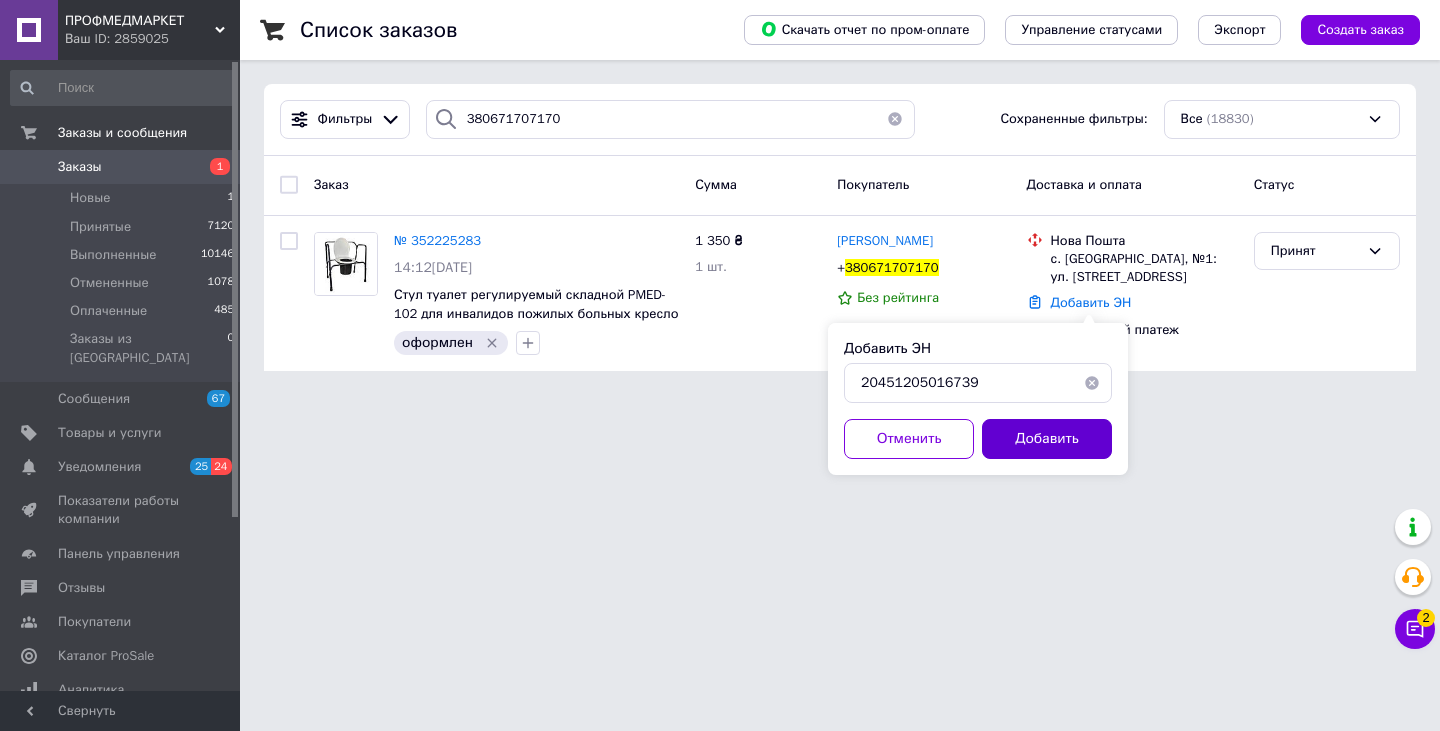 click on "Добавить" at bounding box center (1047, 439) 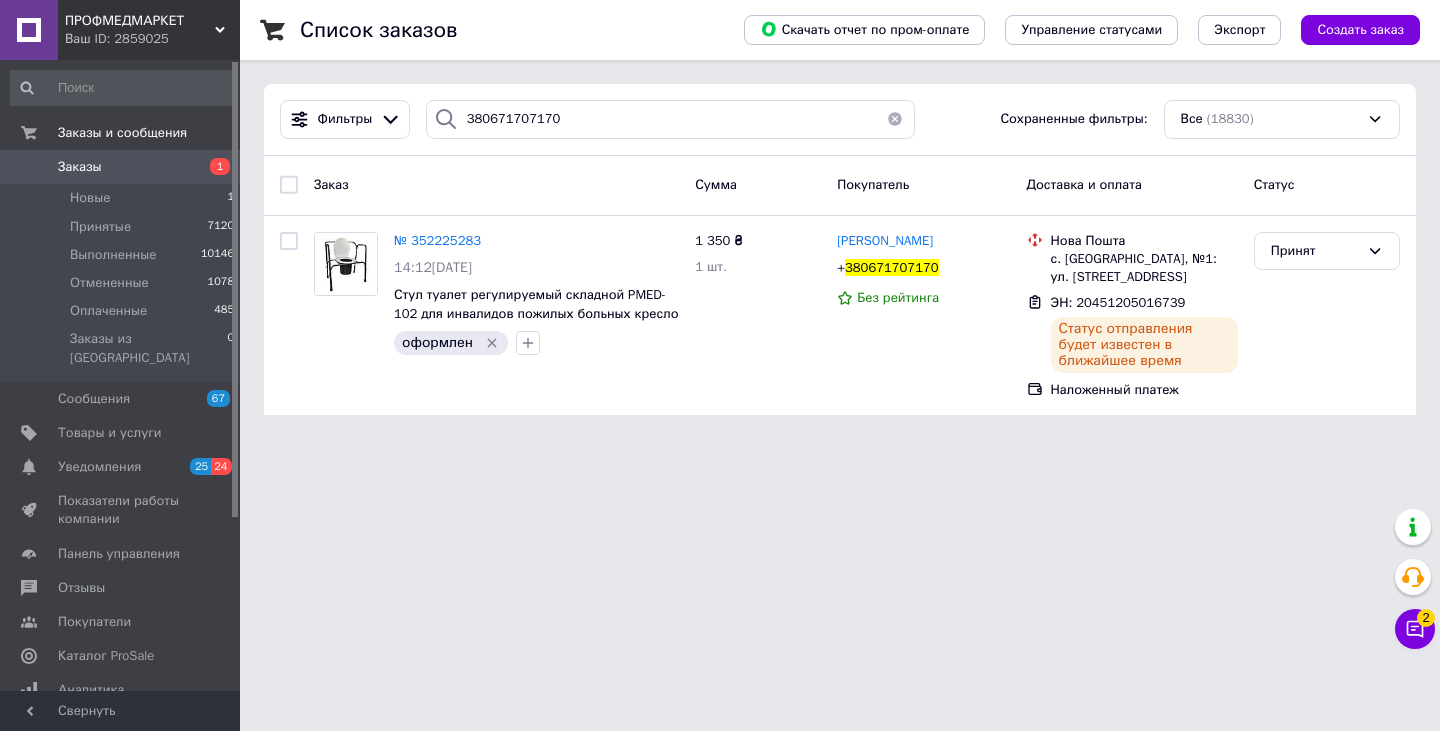 click on "Заказы" at bounding box center [80, 167] 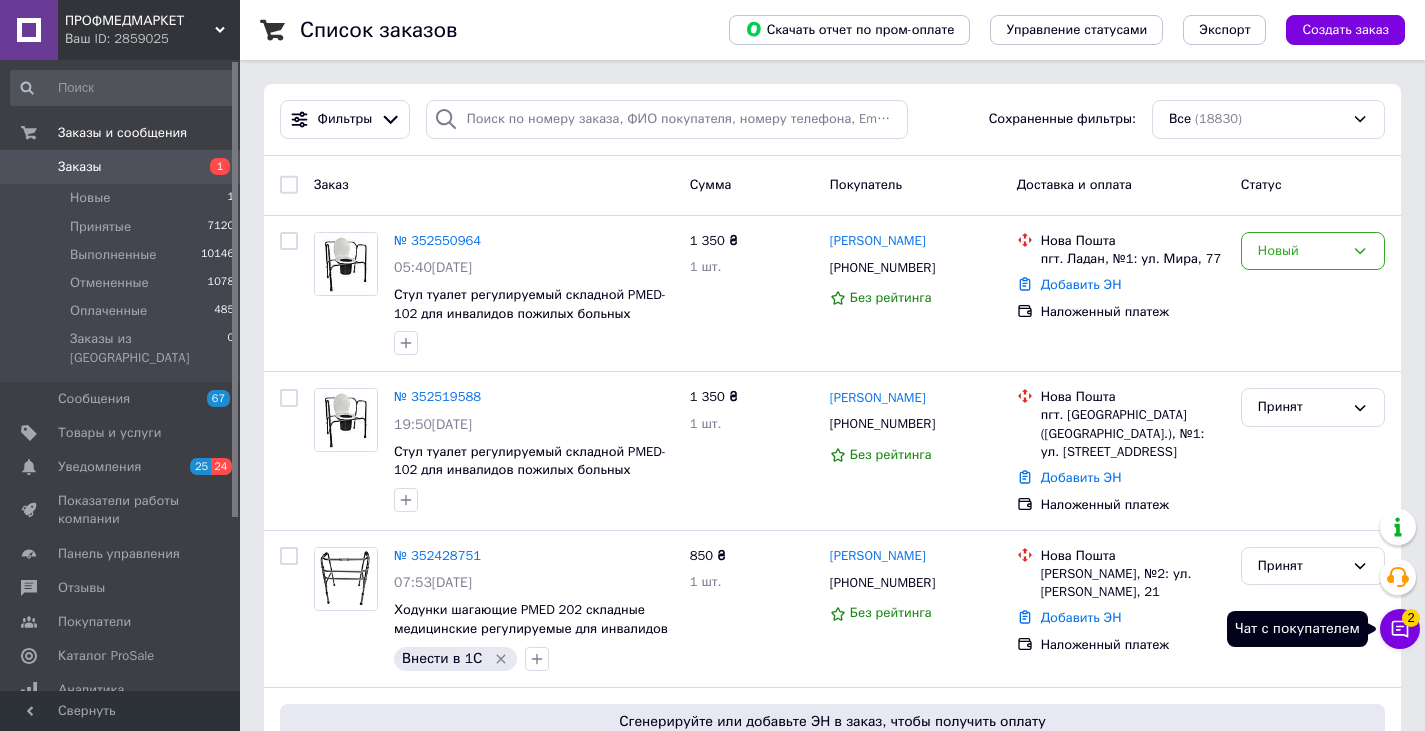 click on "Чат с покупателем 2" at bounding box center [1400, 629] 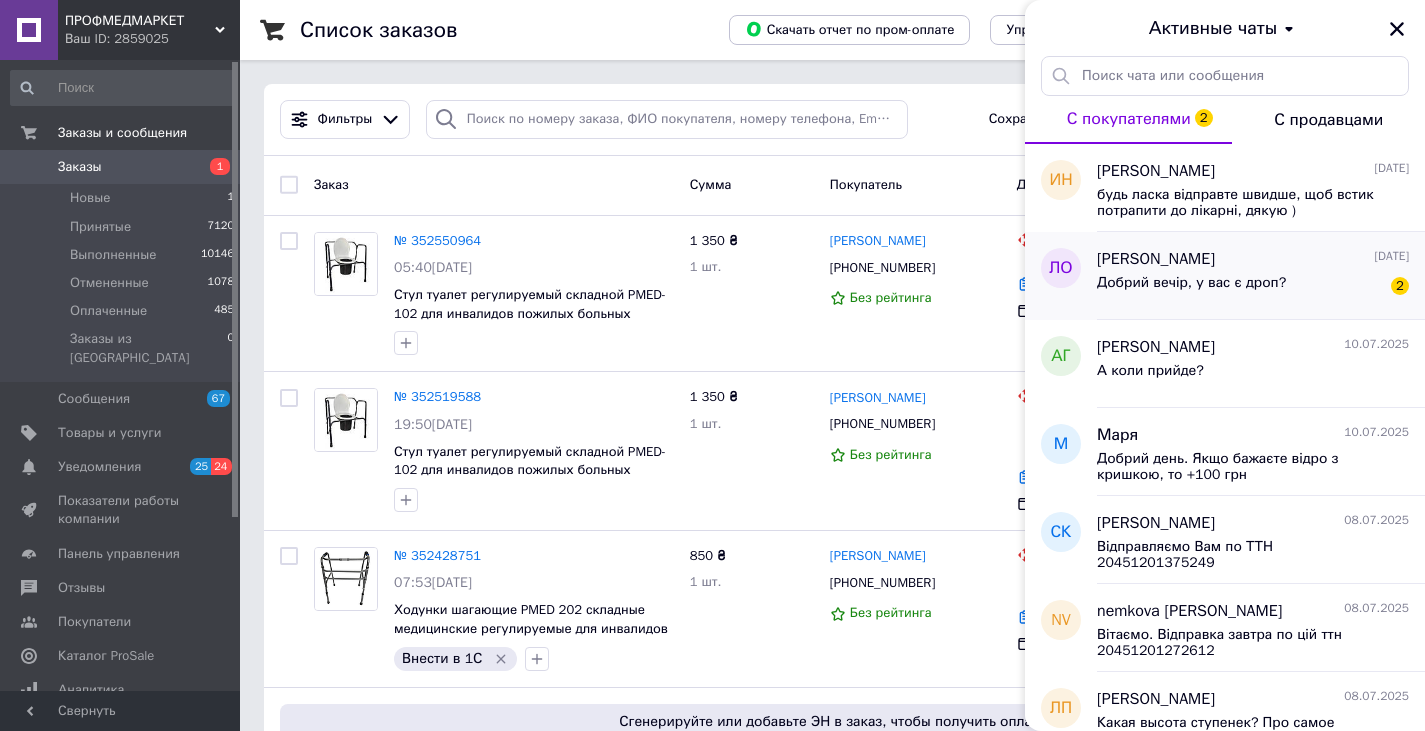 click on "Добрий вечір, у вас є дроп?" at bounding box center (1191, 289) 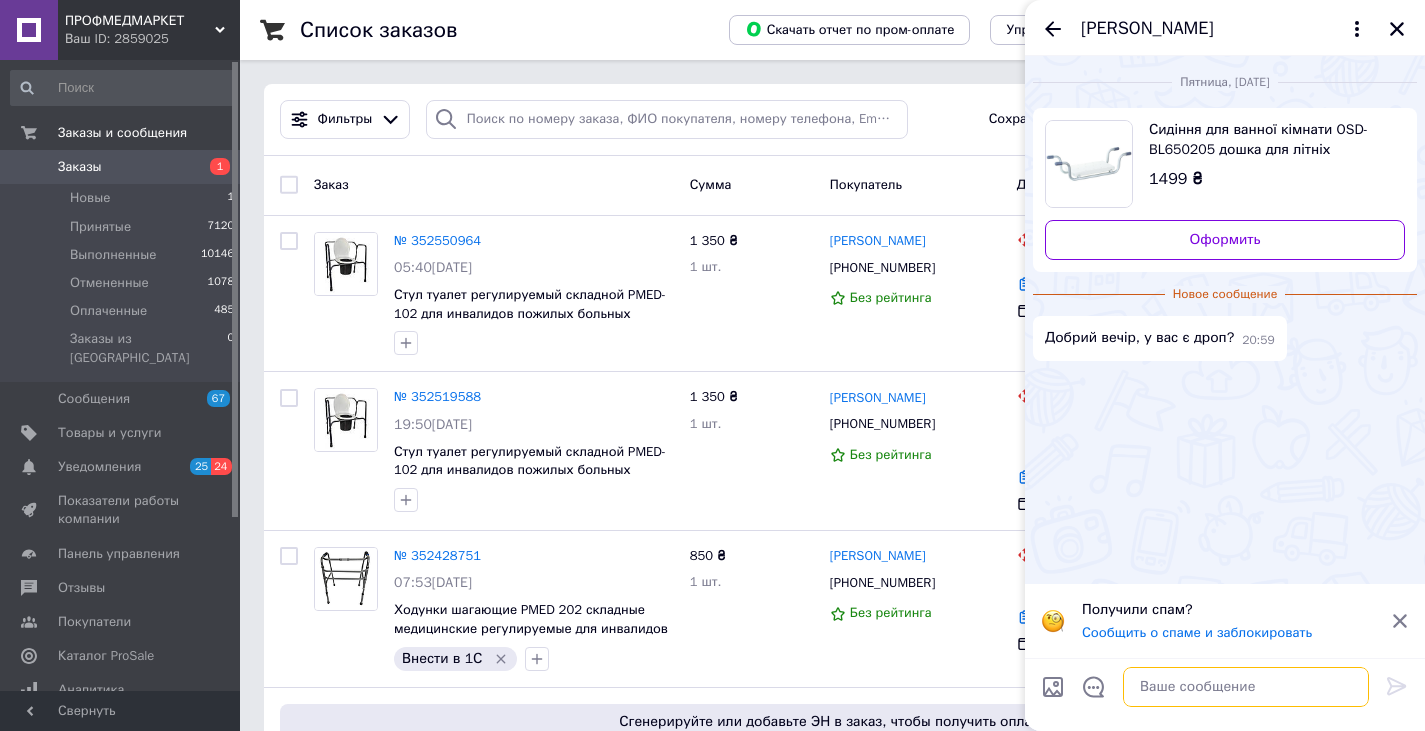 click at bounding box center (1246, 687) 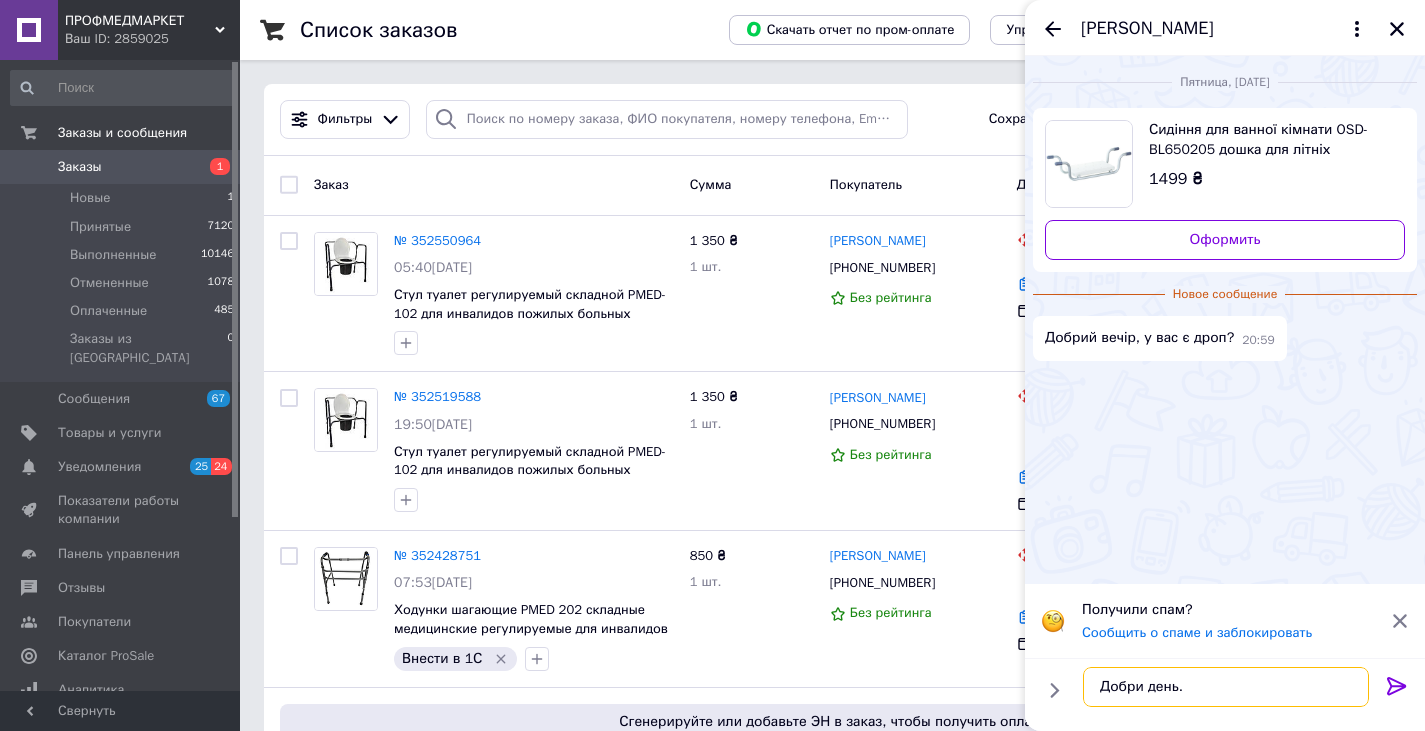 click on "Добри день." at bounding box center (1226, 687) 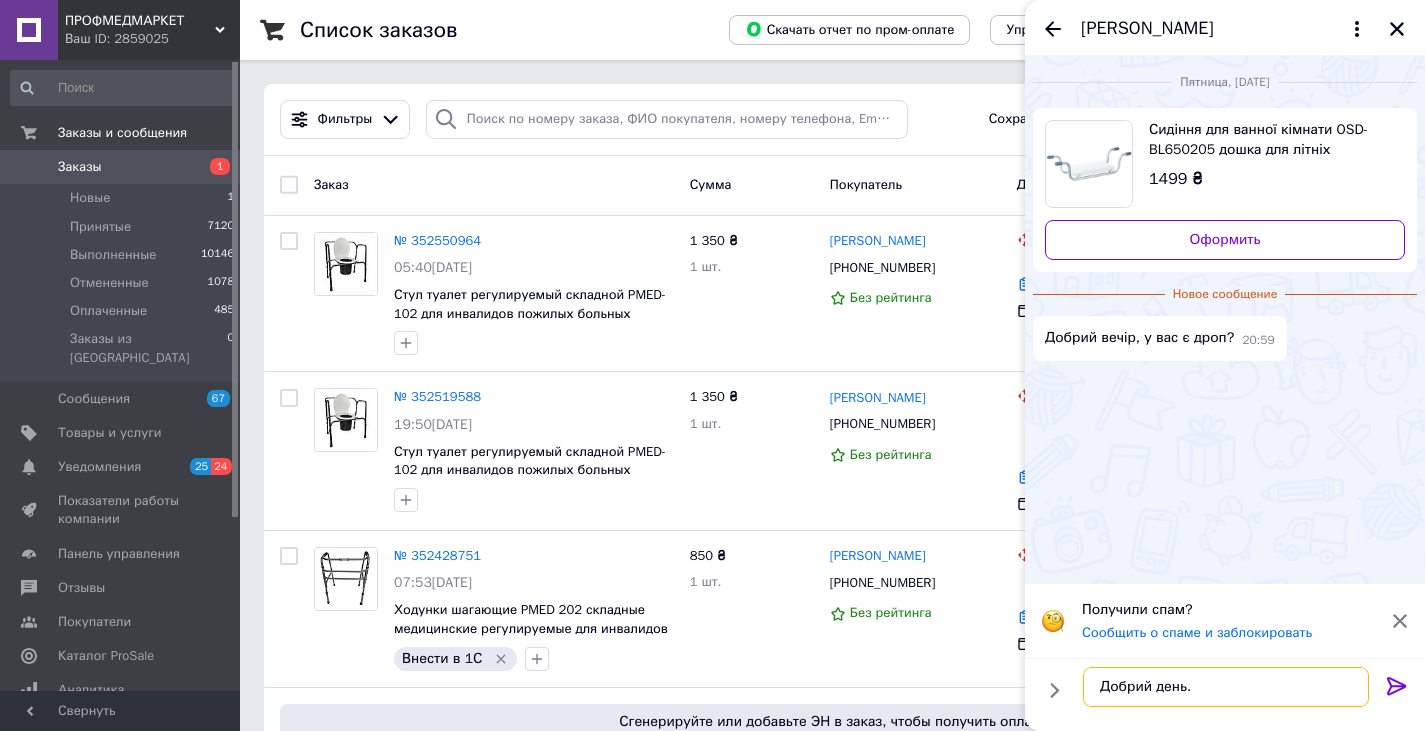 click on "Добрий день." at bounding box center [1226, 687] 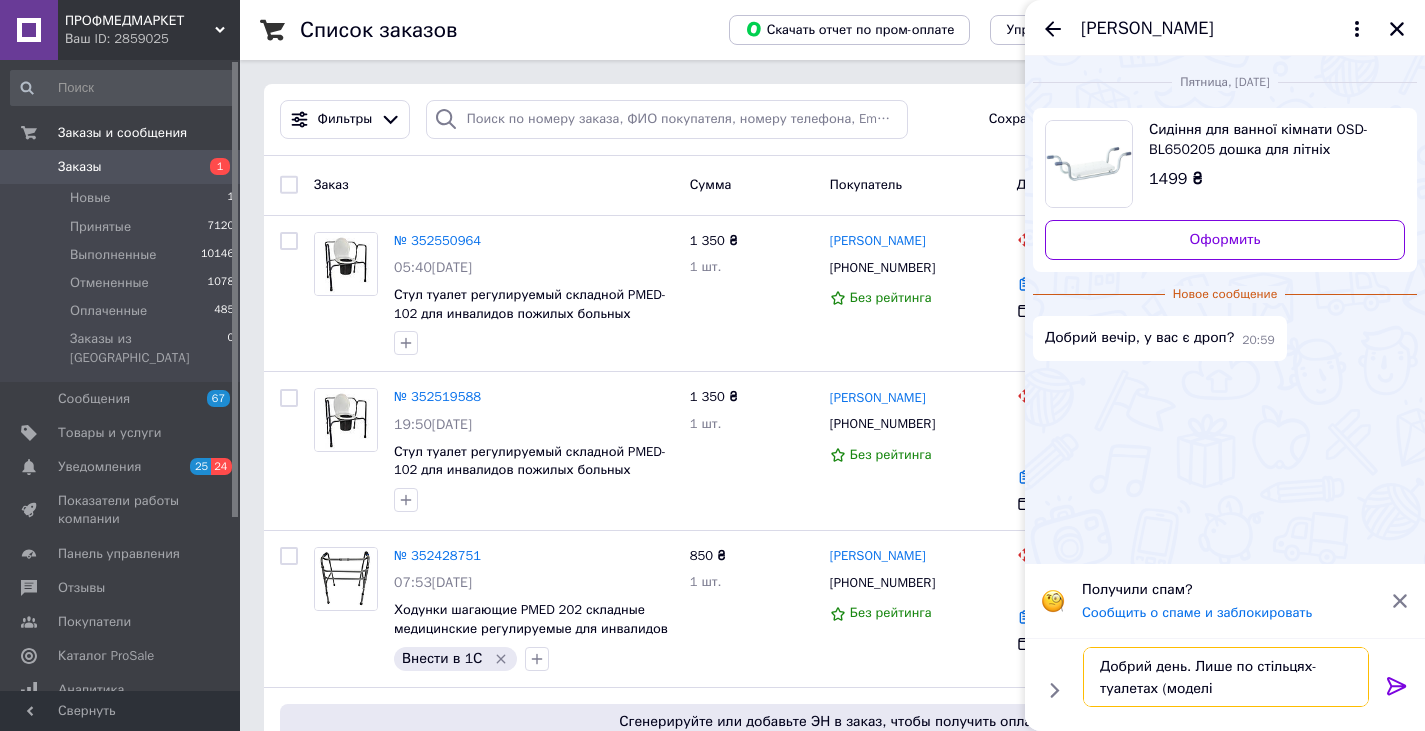 click on "Добрий день. Лише по стільцях-туалетах (моделі" at bounding box center [1226, 677] 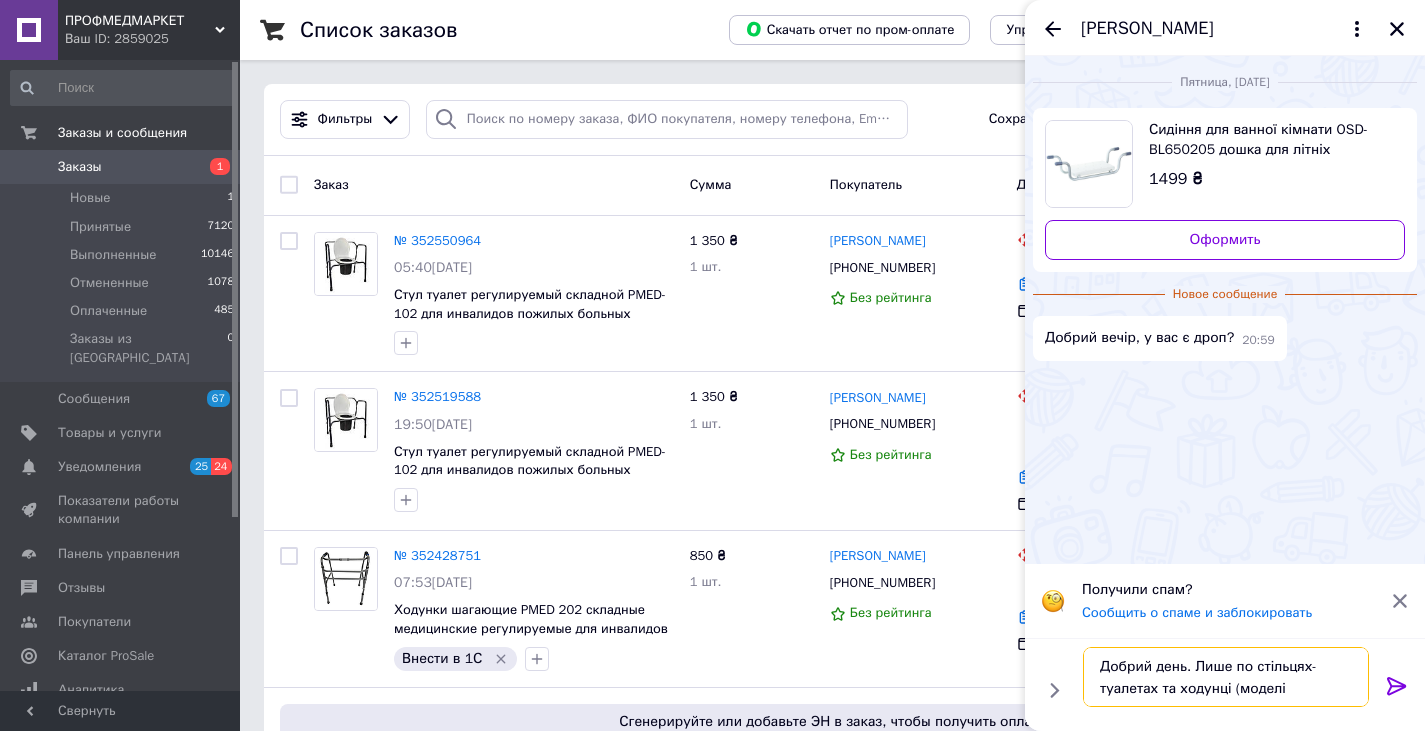 click on "Добрий день. Лише по стільцях-туалетах та ходунці (моделі" at bounding box center [1226, 677] 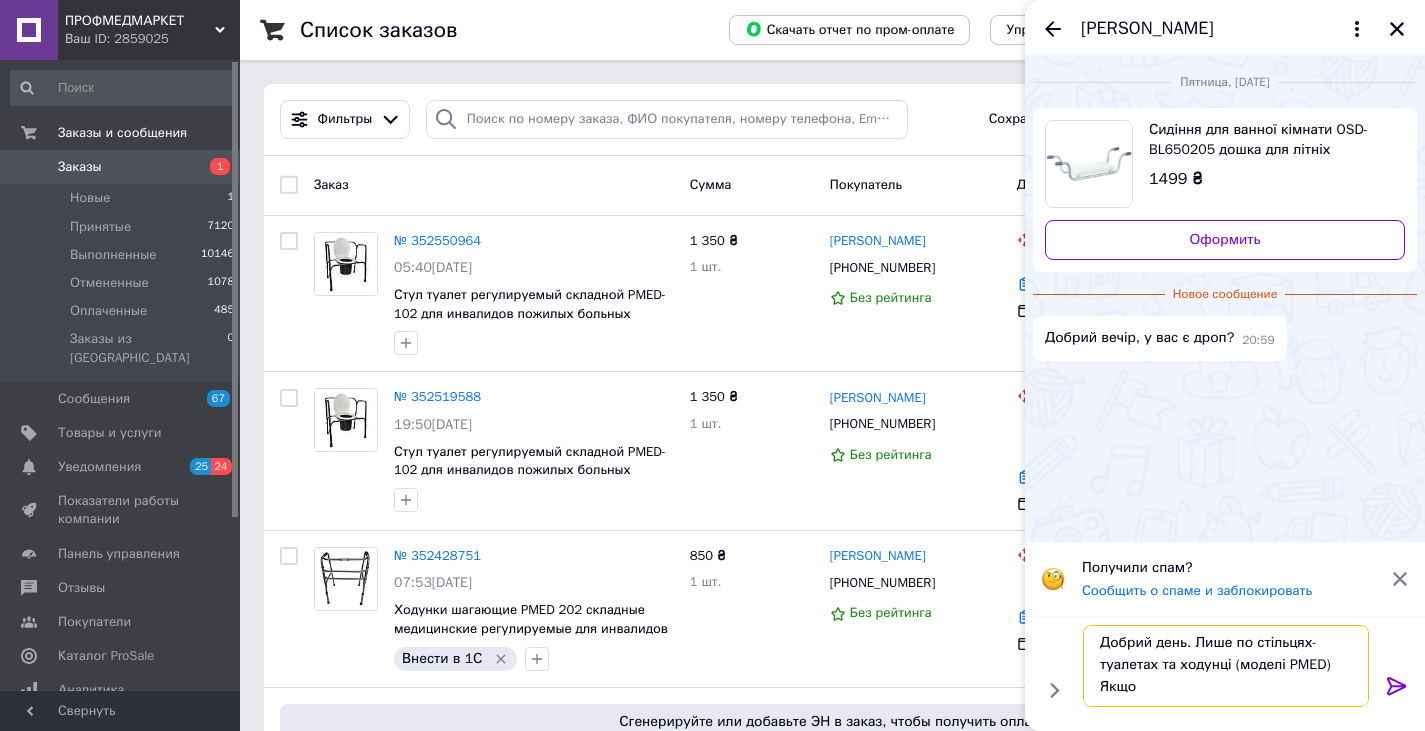 scroll, scrollTop: 2, scrollLeft: 0, axis: vertical 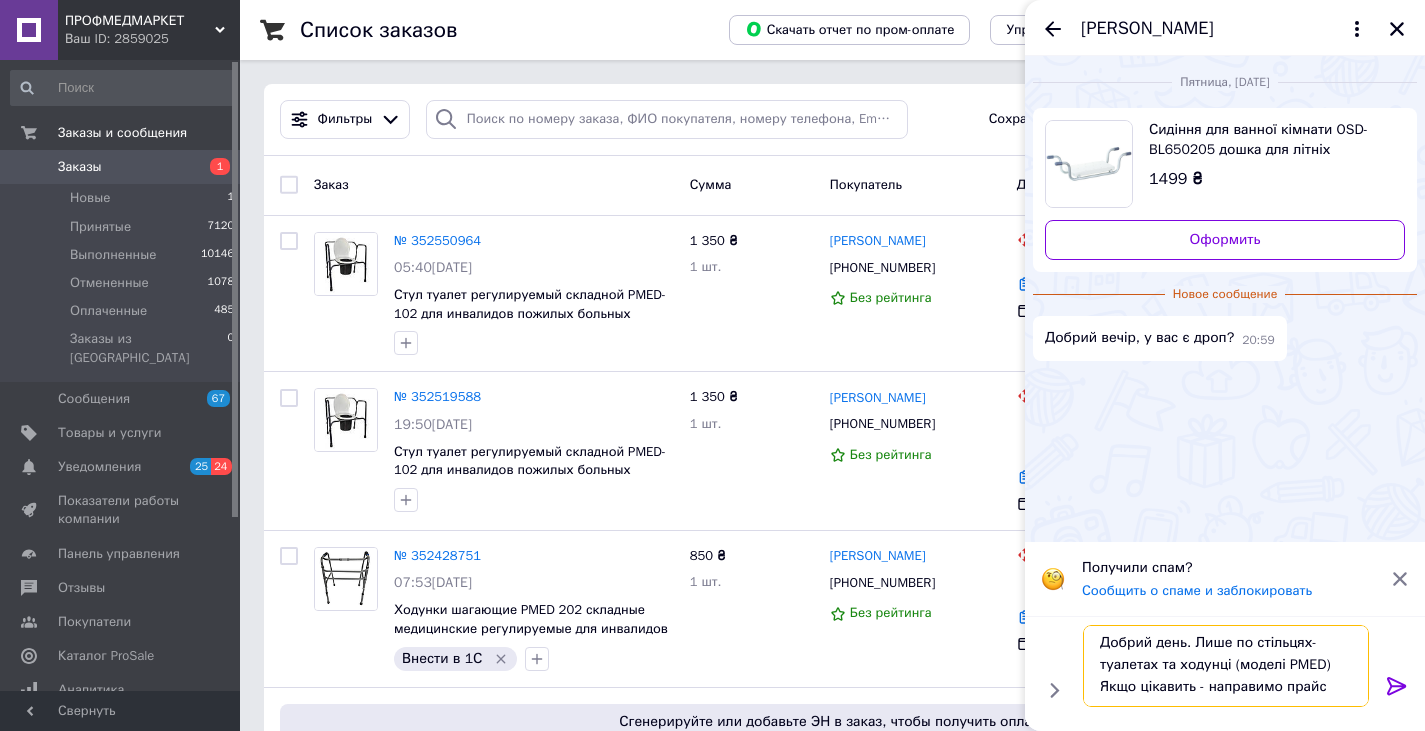 type on "Добрий день. Лише по стільцях-туалетах та ходунці (моделі PMED) Якщо цікавить - направимо прайс" 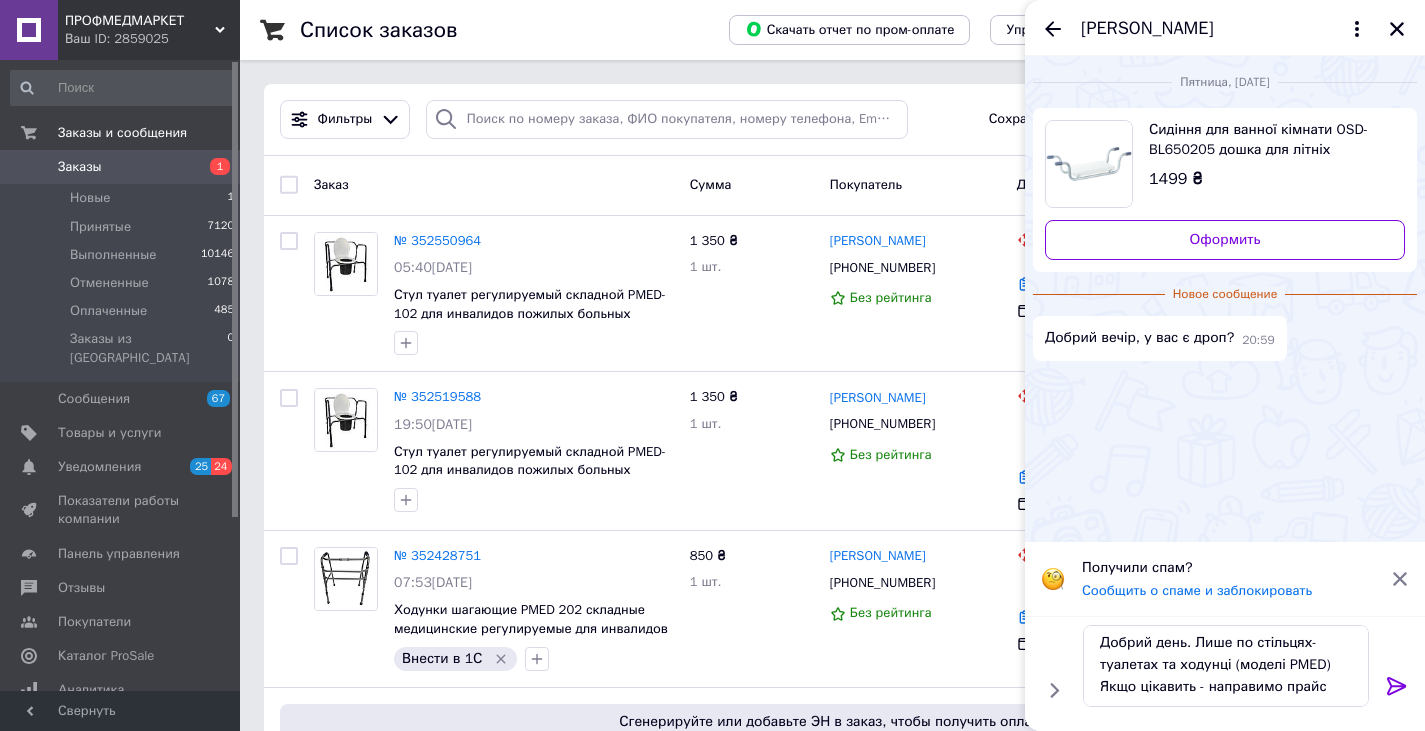 click 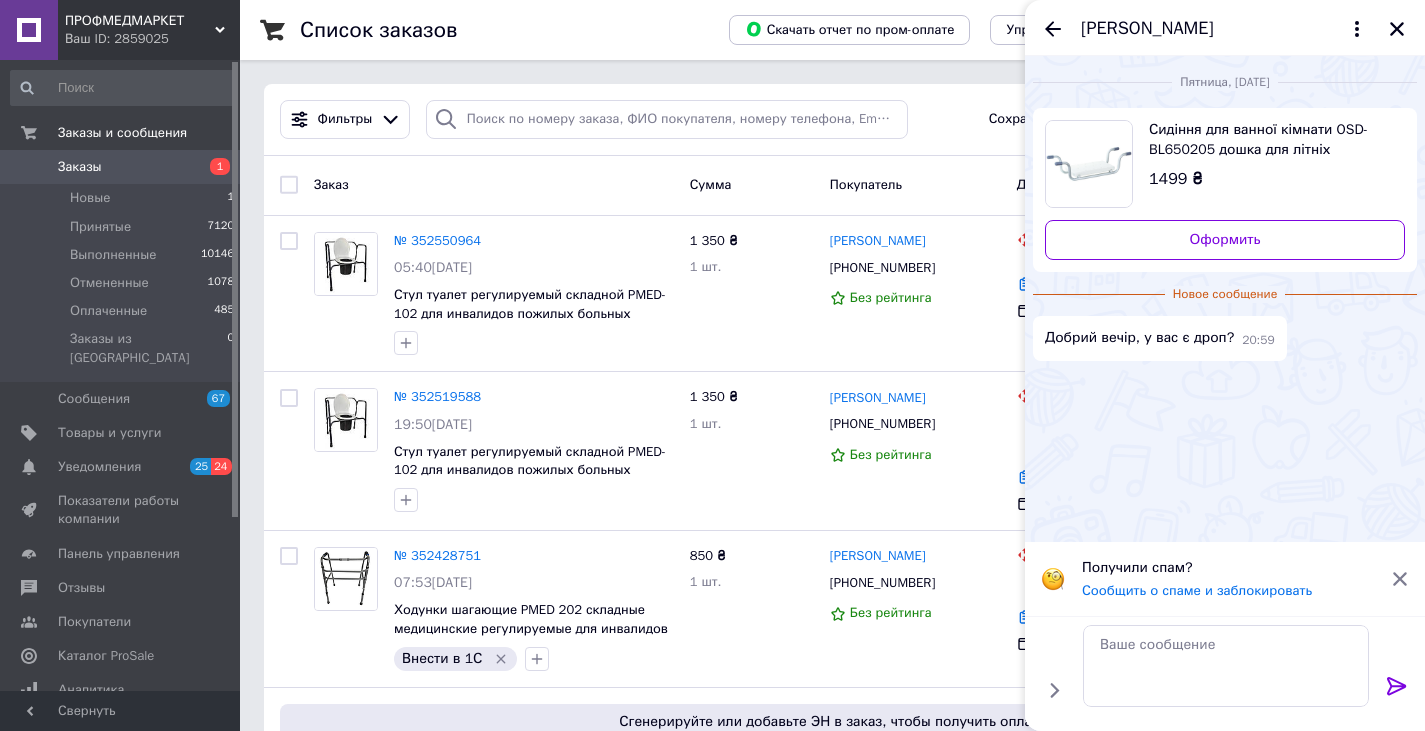 scroll, scrollTop: 0, scrollLeft: 0, axis: both 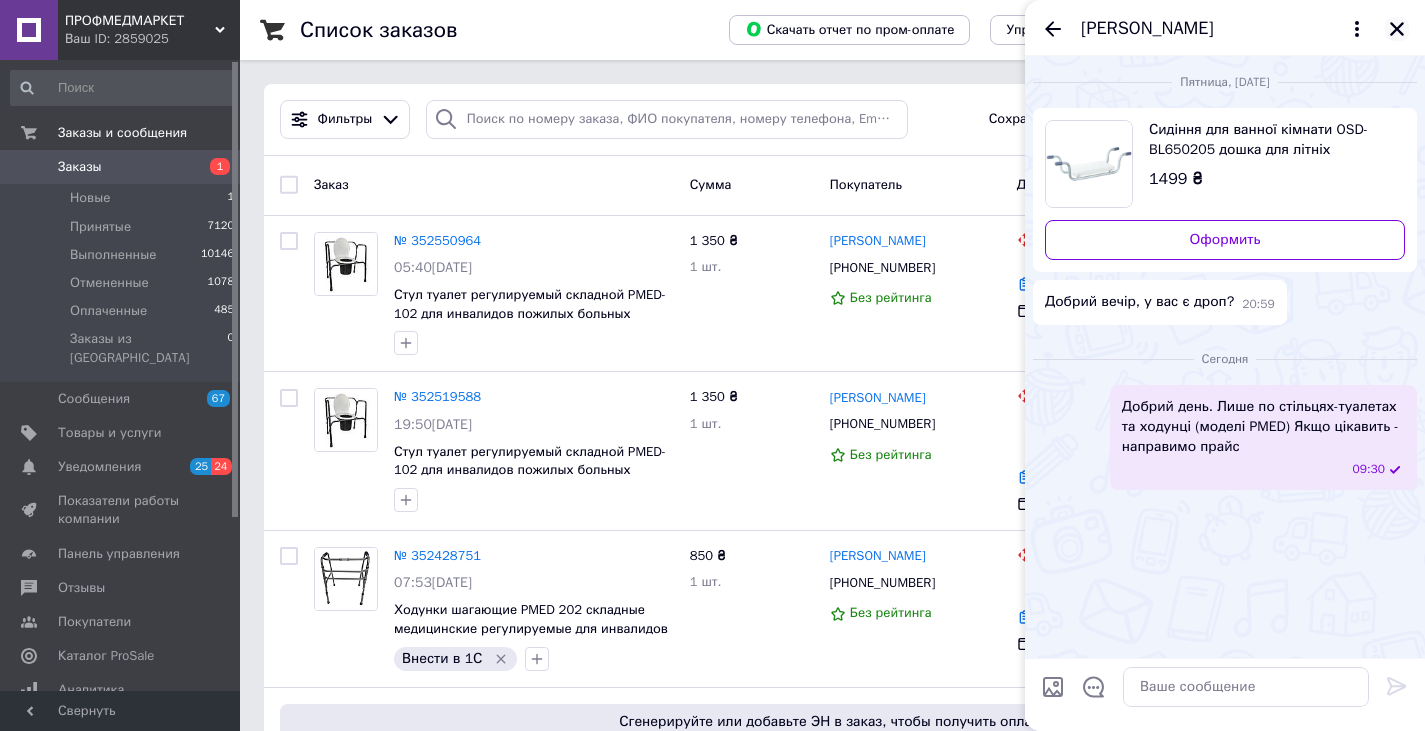 click 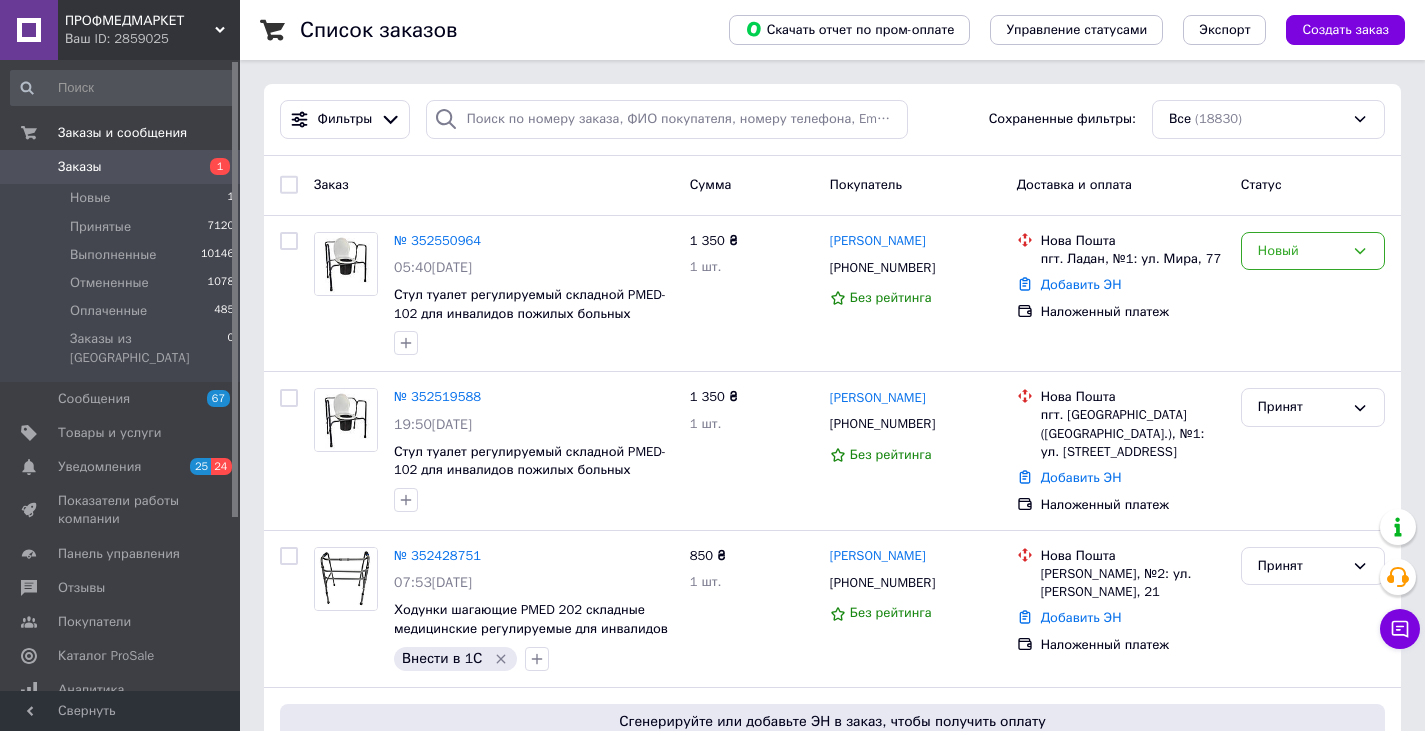click on "Заказы" at bounding box center (80, 167) 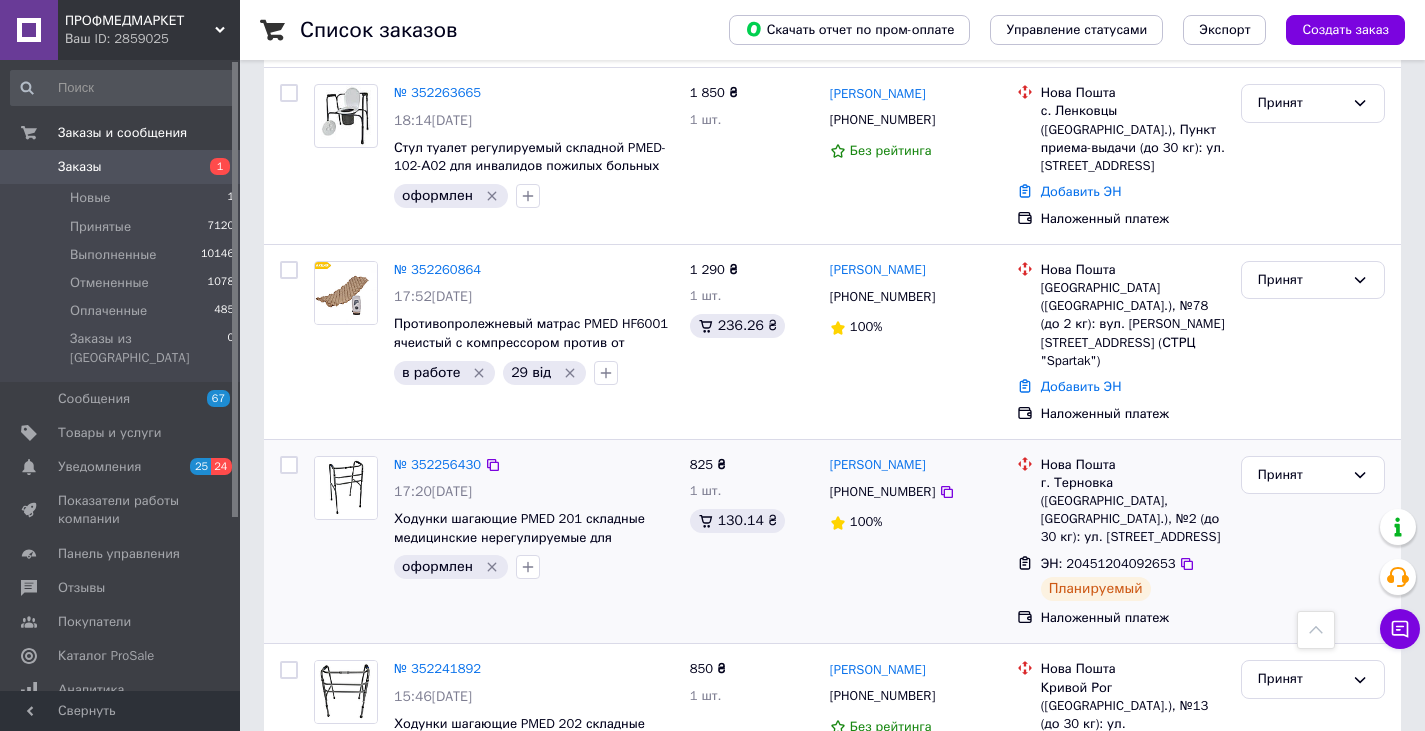 scroll, scrollTop: 1500, scrollLeft: 0, axis: vertical 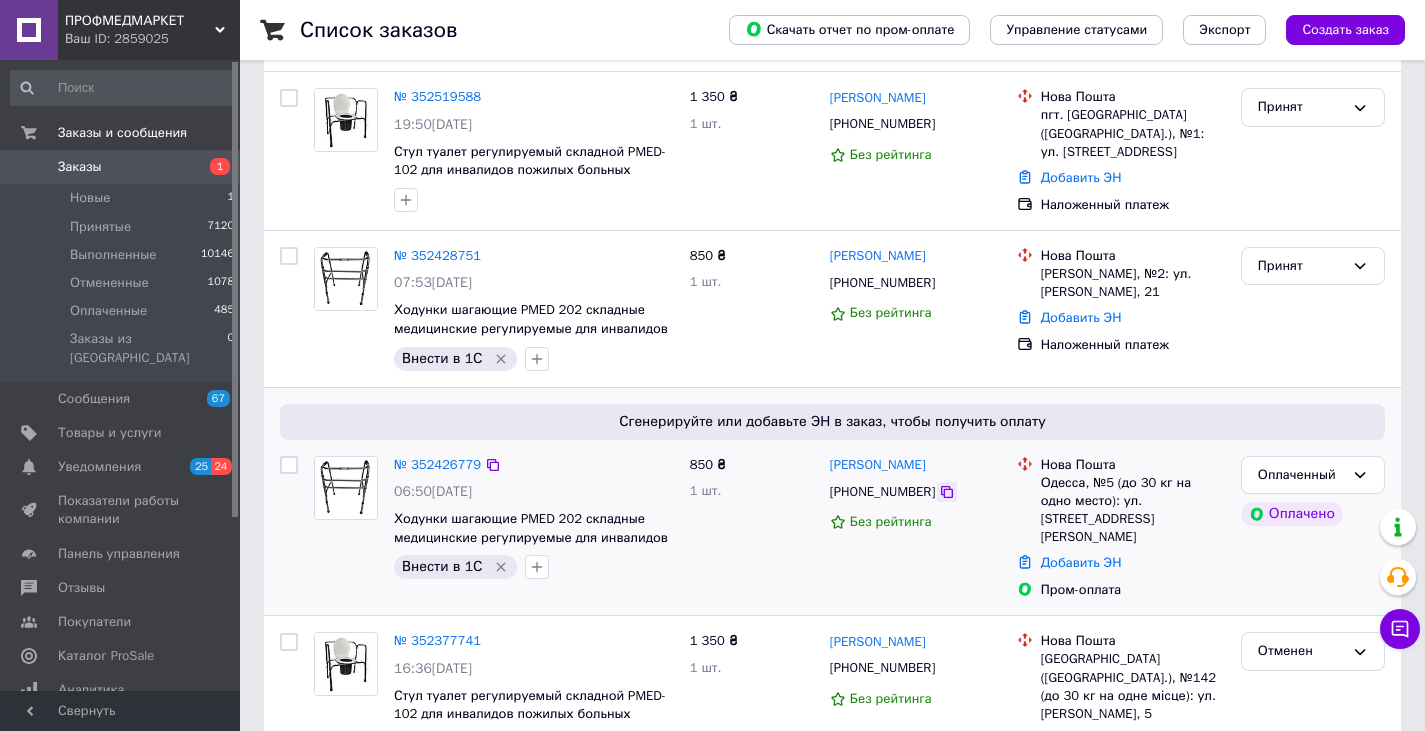 click 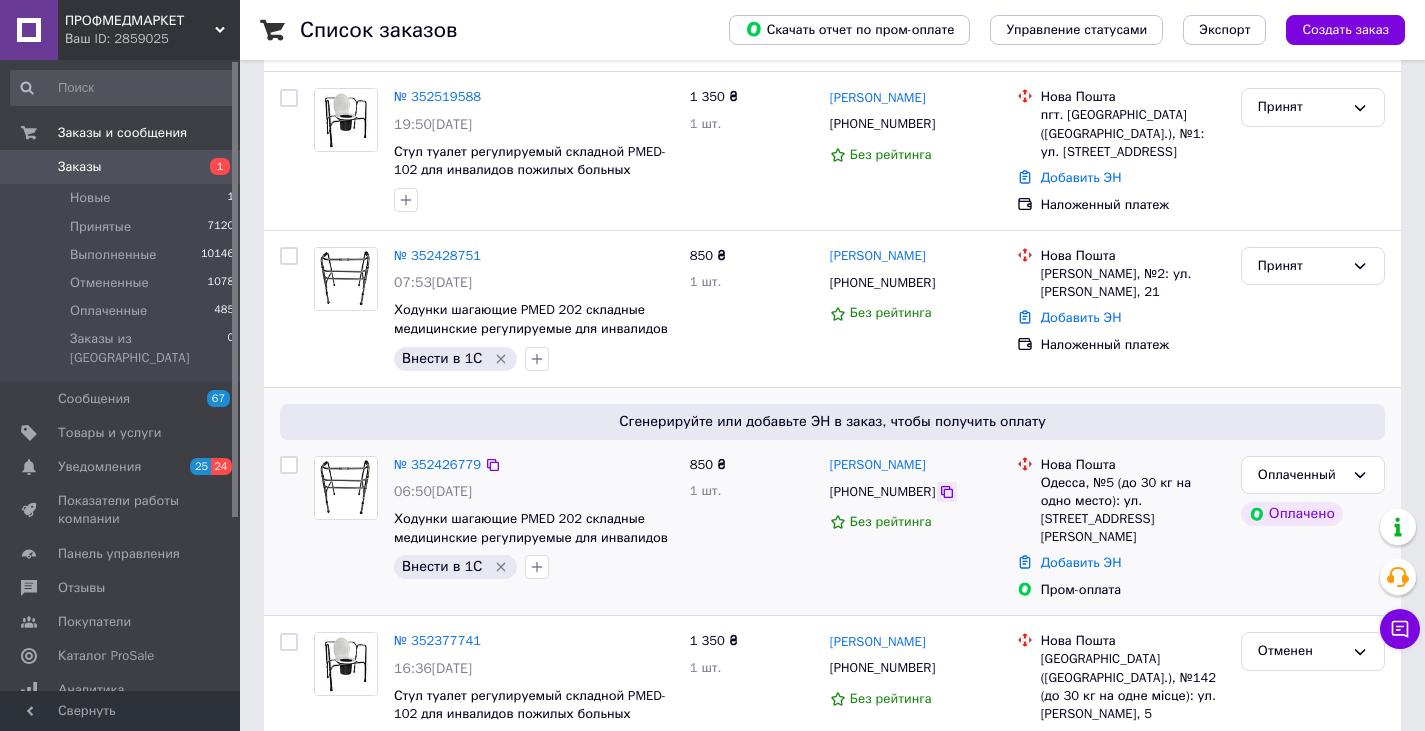 click 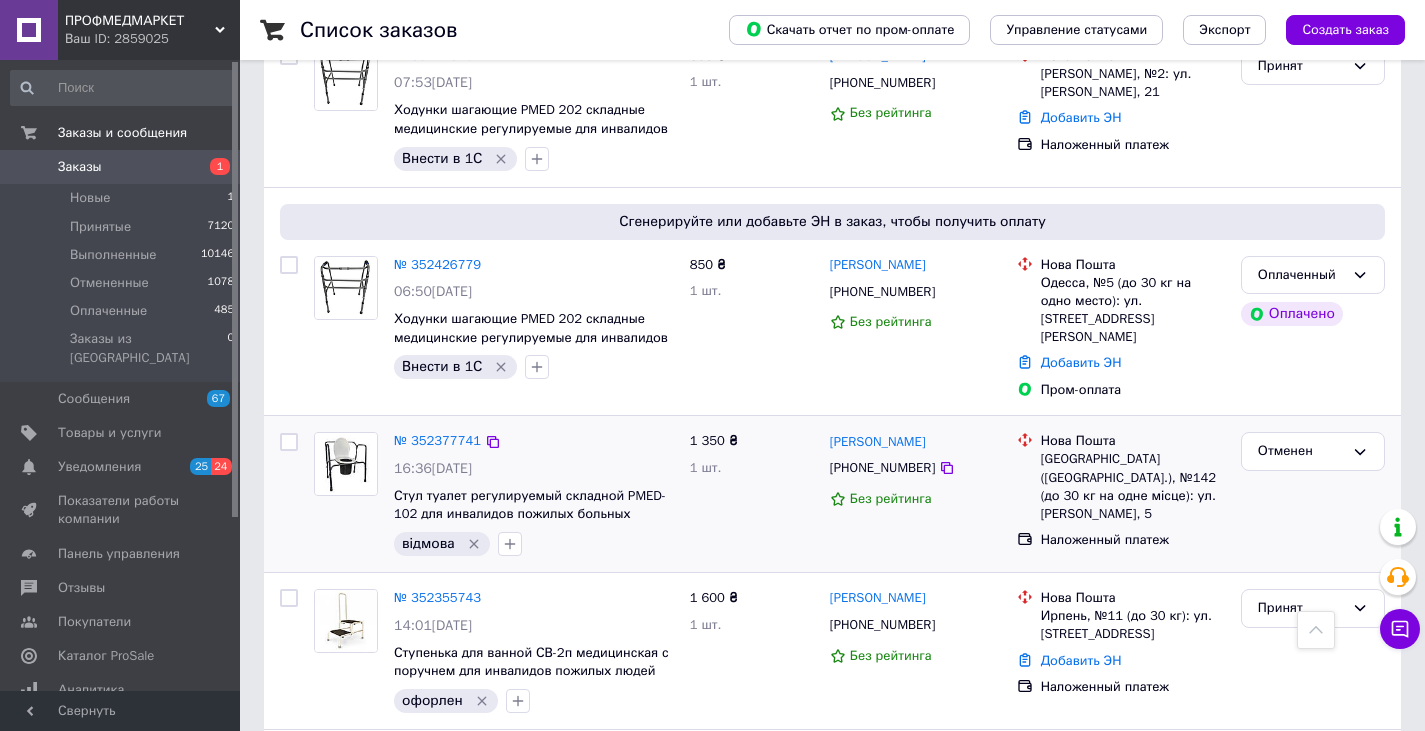 scroll, scrollTop: 400, scrollLeft: 0, axis: vertical 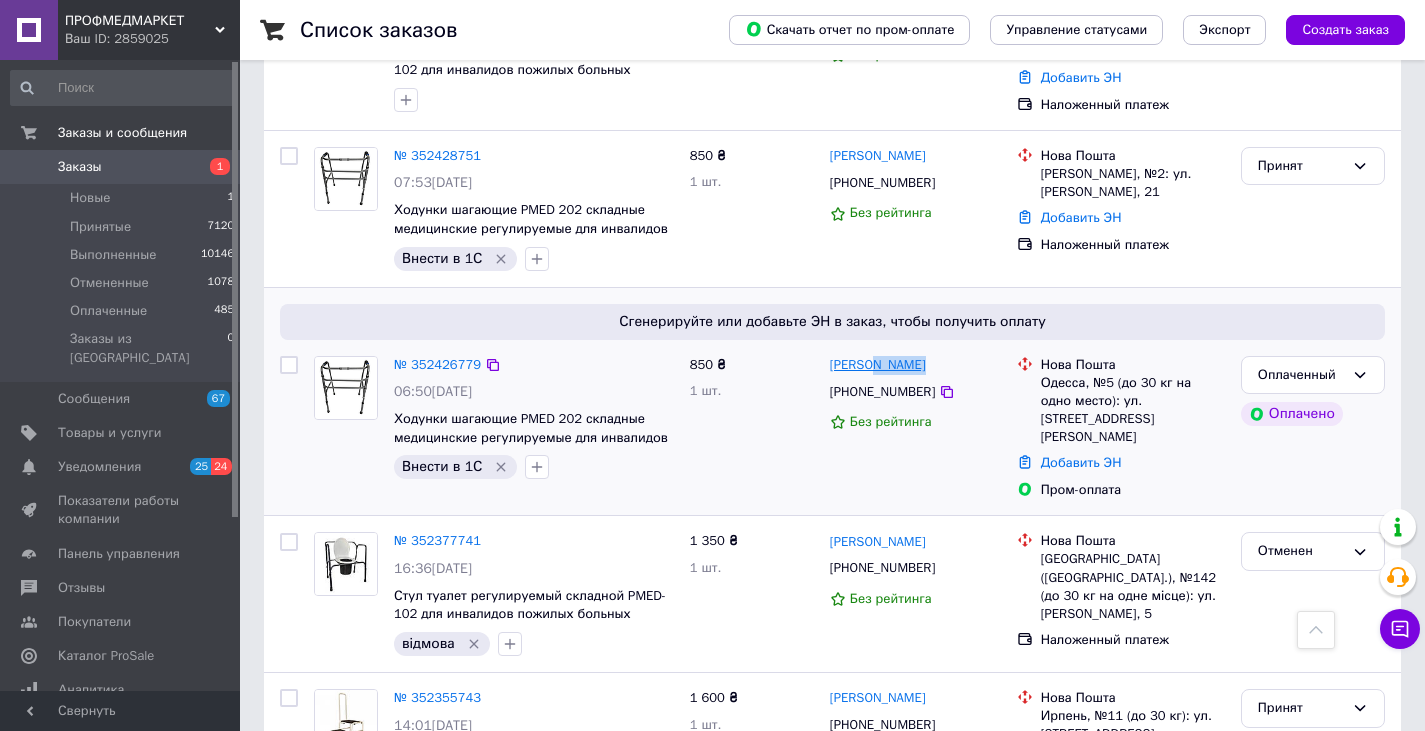 drag, startPoint x: 929, startPoint y: 368, endPoint x: 876, endPoint y: 364, distance: 53.15073 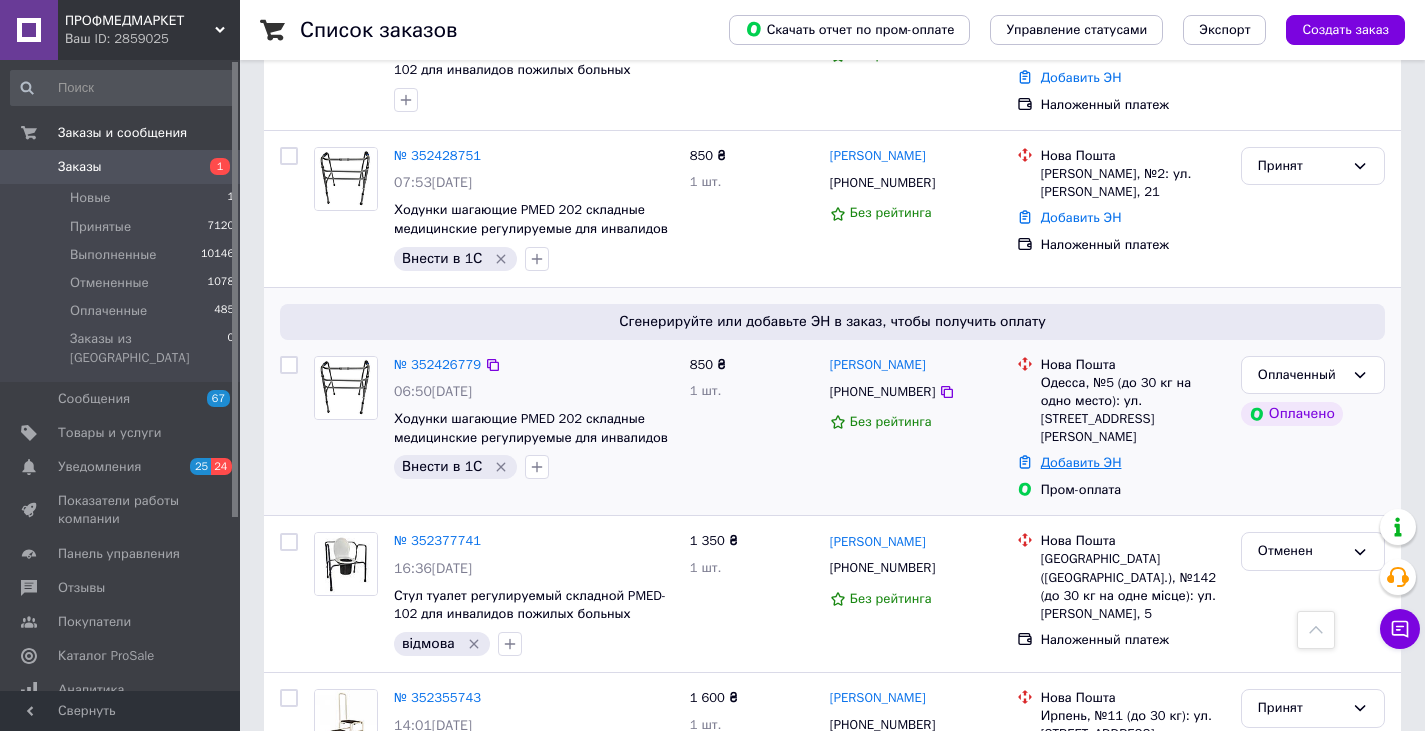 click on "Добавить ЭН" at bounding box center [1081, 462] 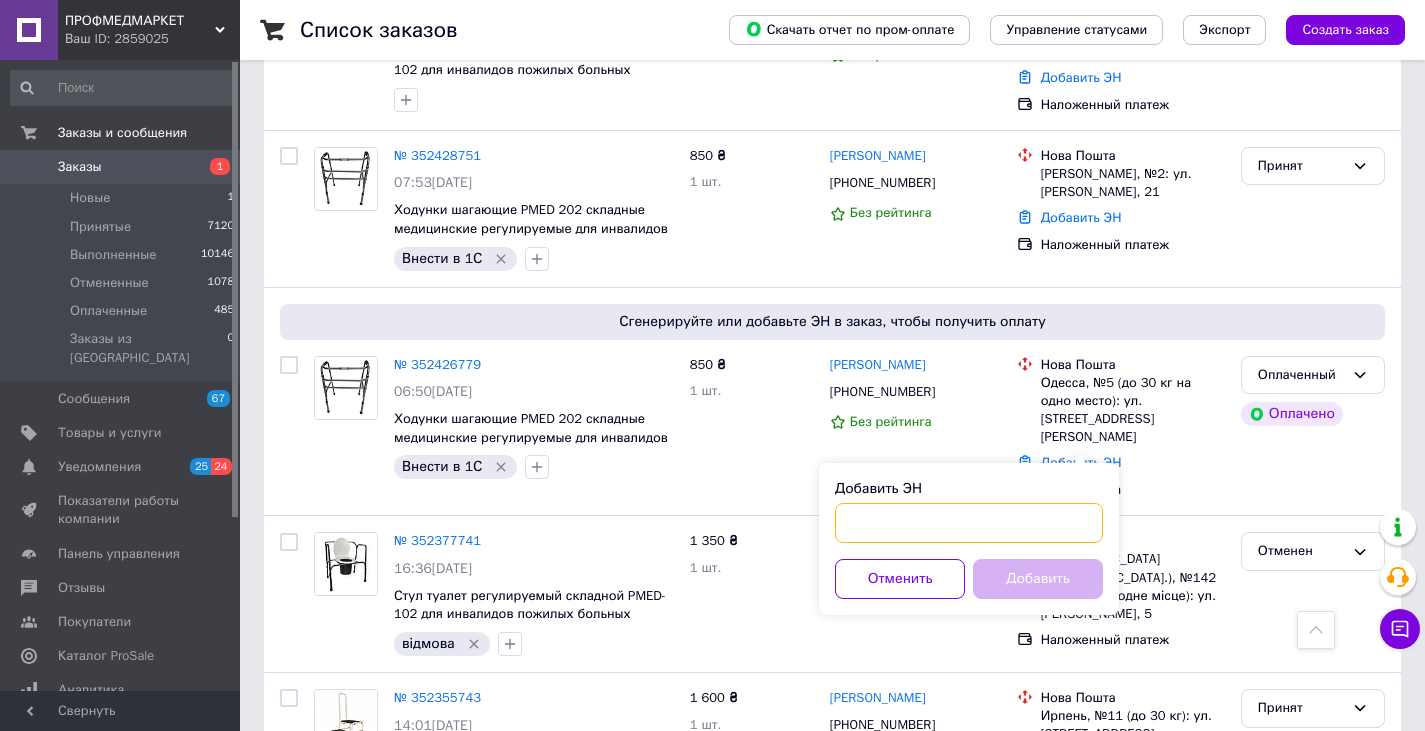 click on "Добавить ЭН" at bounding box center (969, 523) 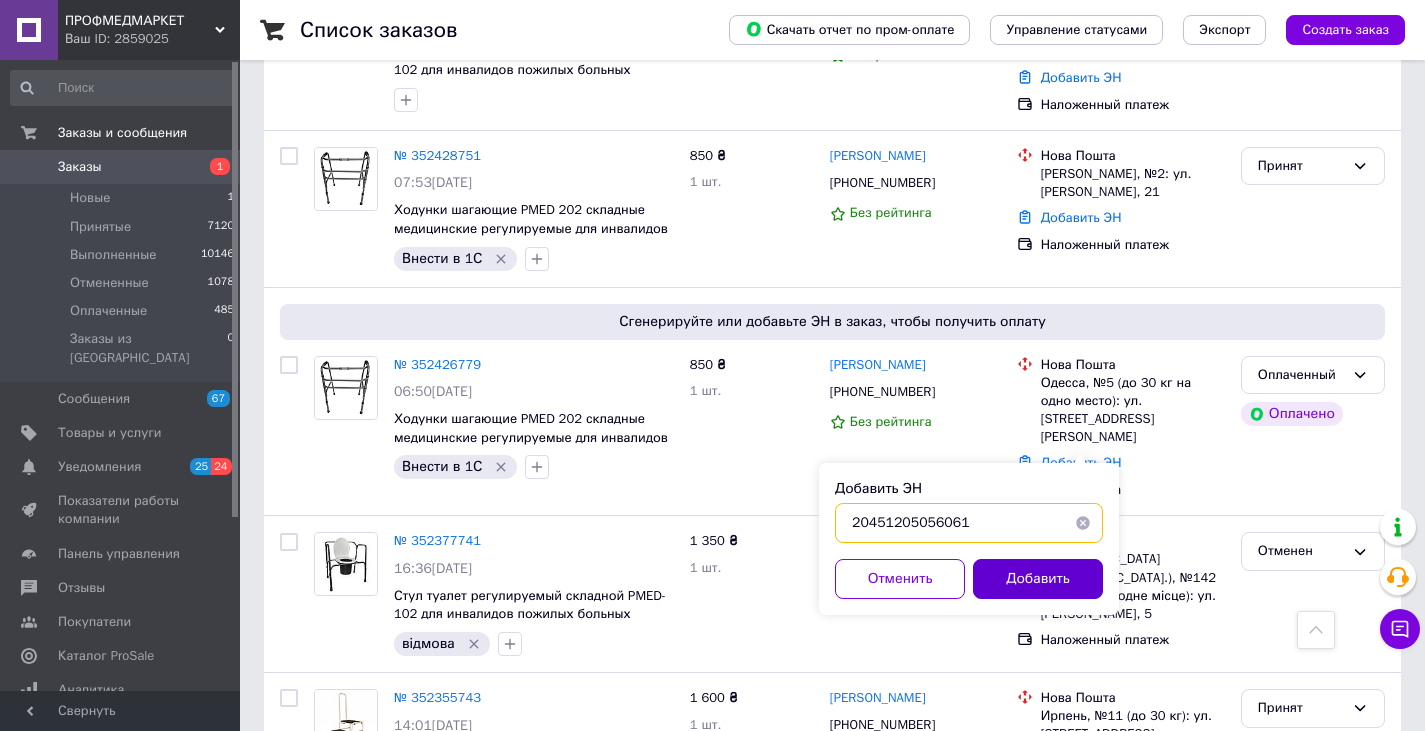 type on "20451205056061" 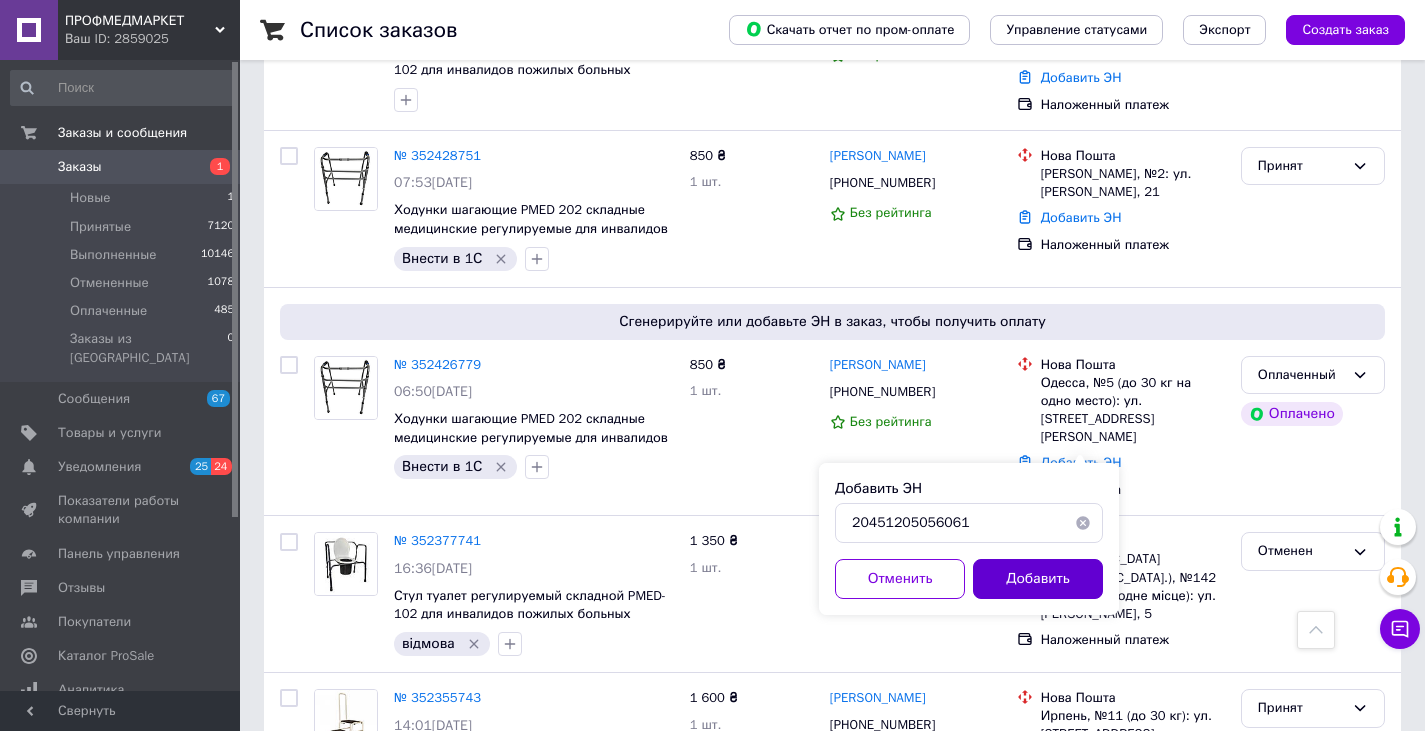 click on "Добавить" at bounding box center (1038, 579) 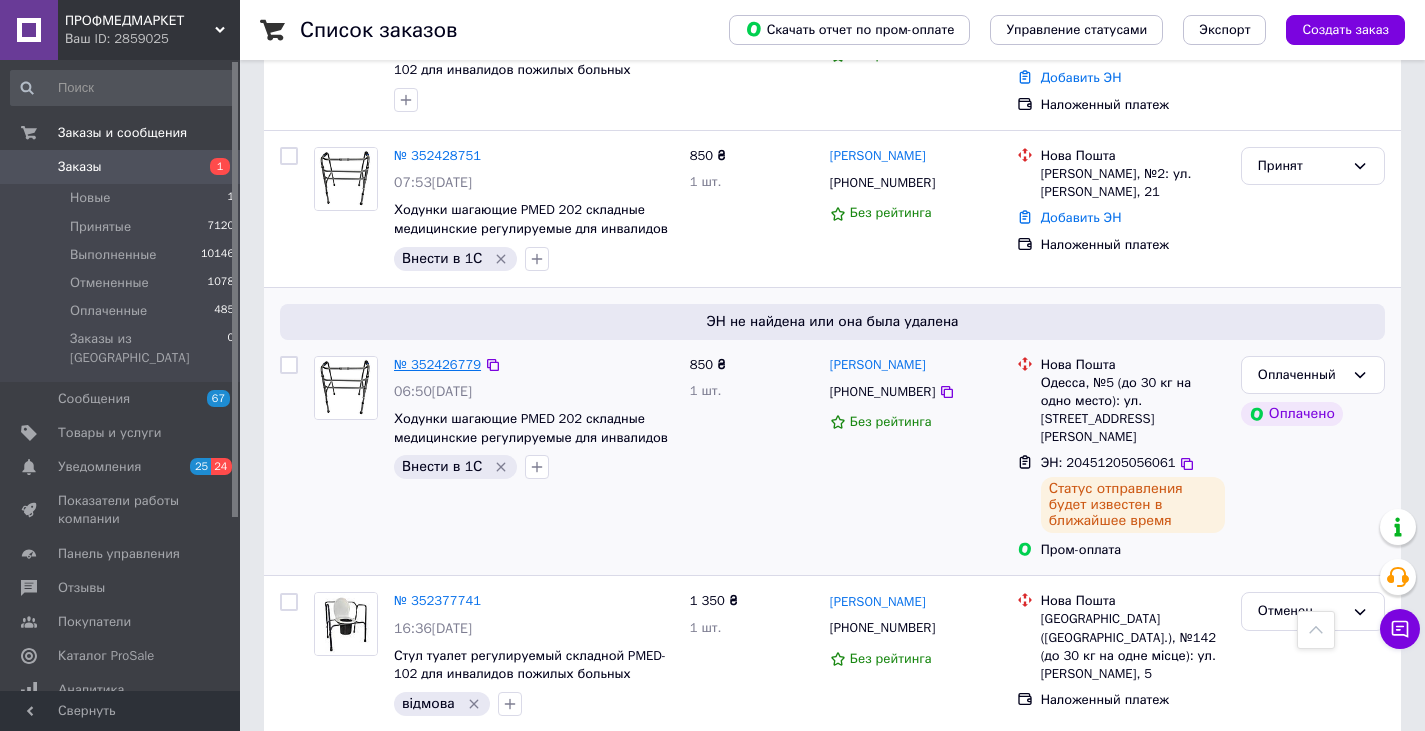 click on "№ 352426779" at bounding box center [437, 364] 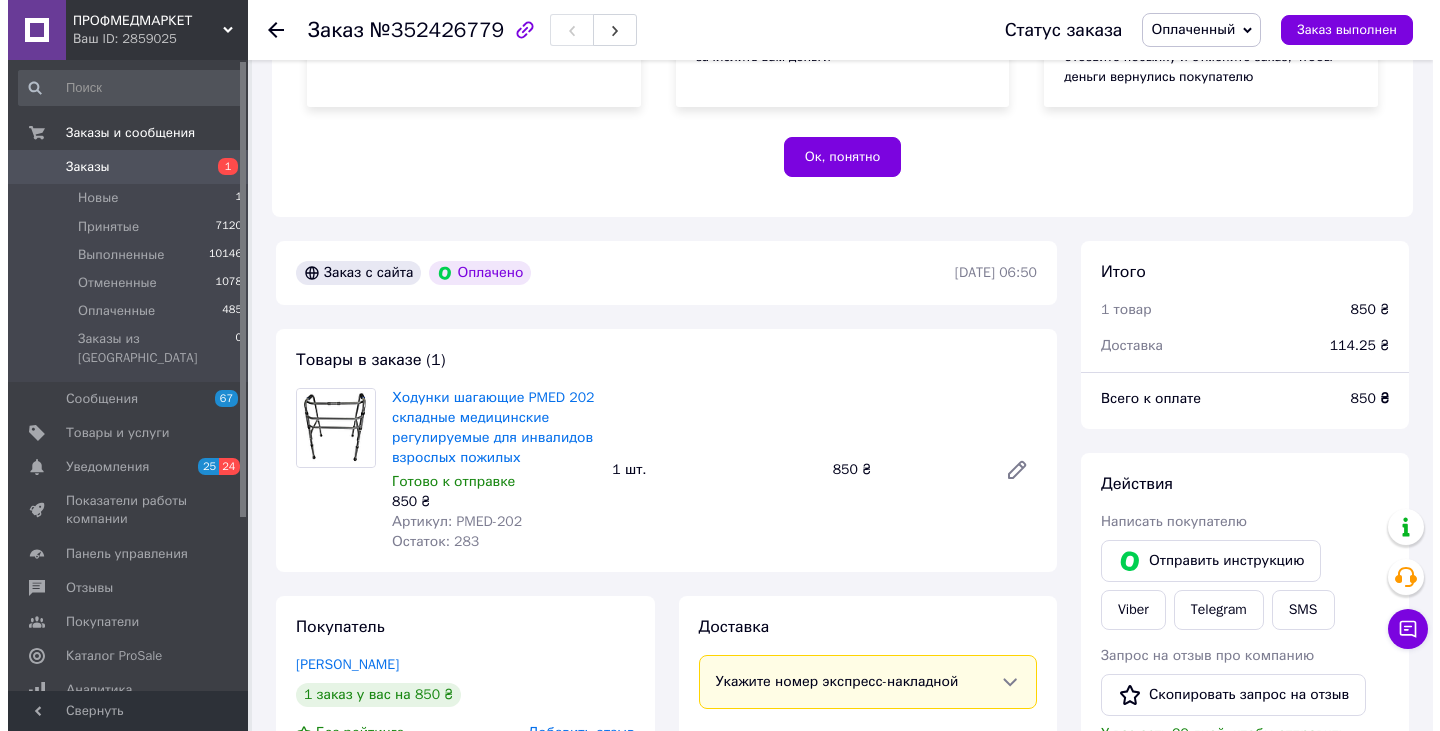 scroll, scrollTop: 784, scrollLeft: 0, axis: vertical 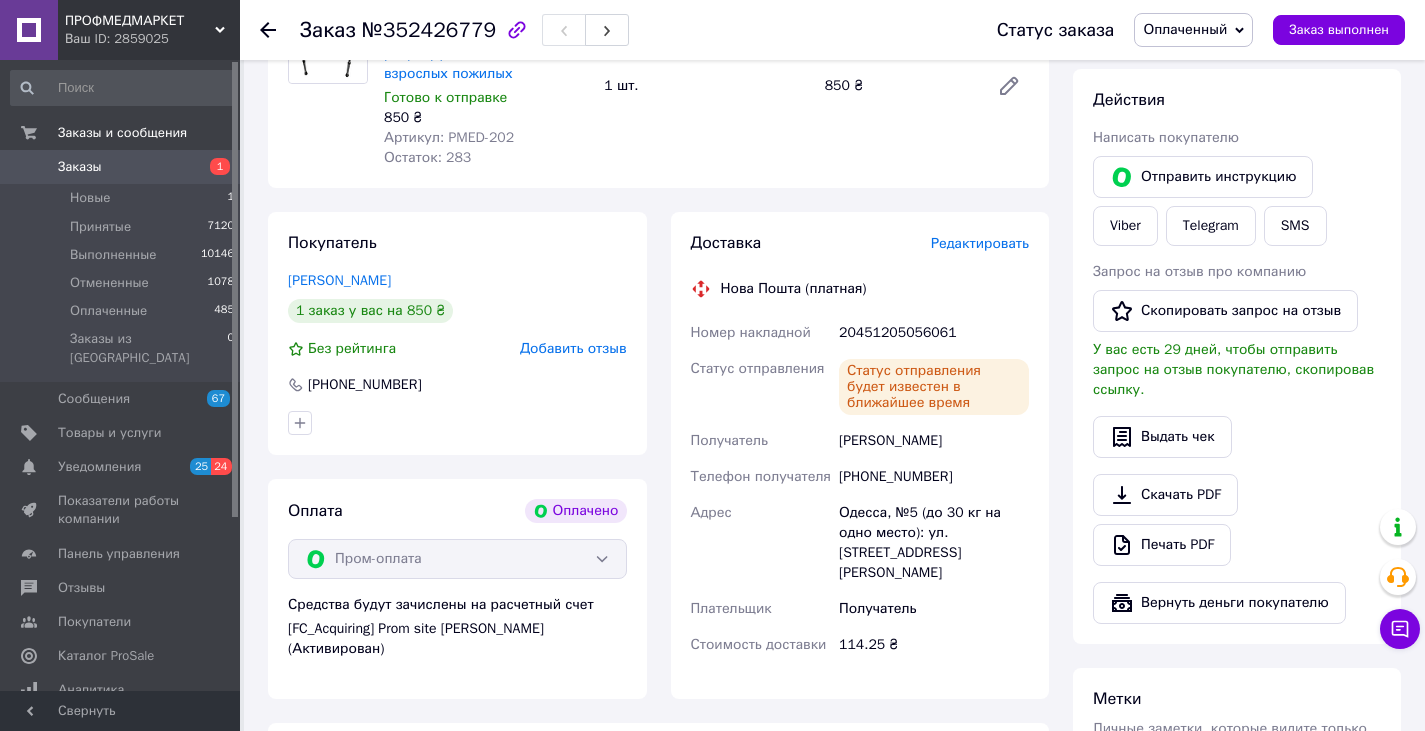 click on "Редактировать" at bounding box center (980, 243) 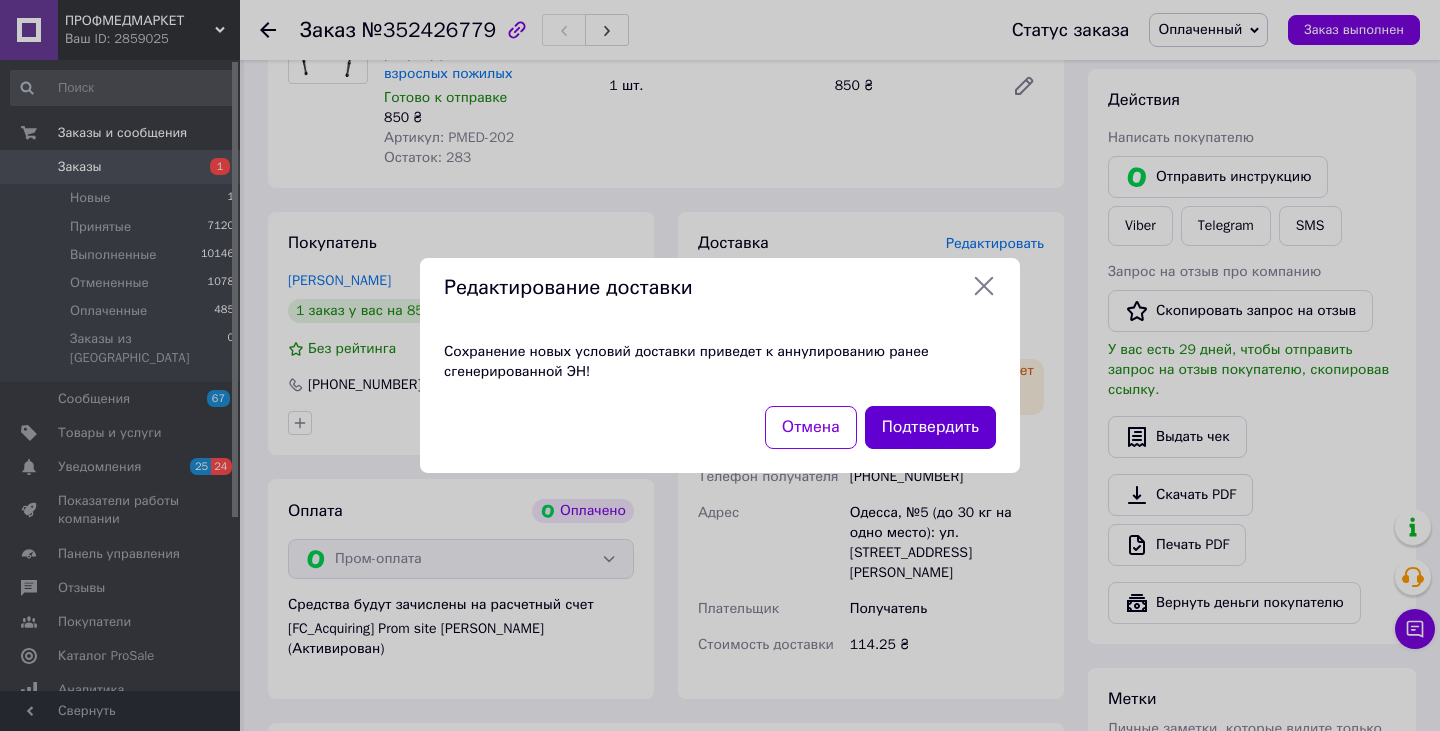 click on "Подтвердить" at bounding box center [930, 427] 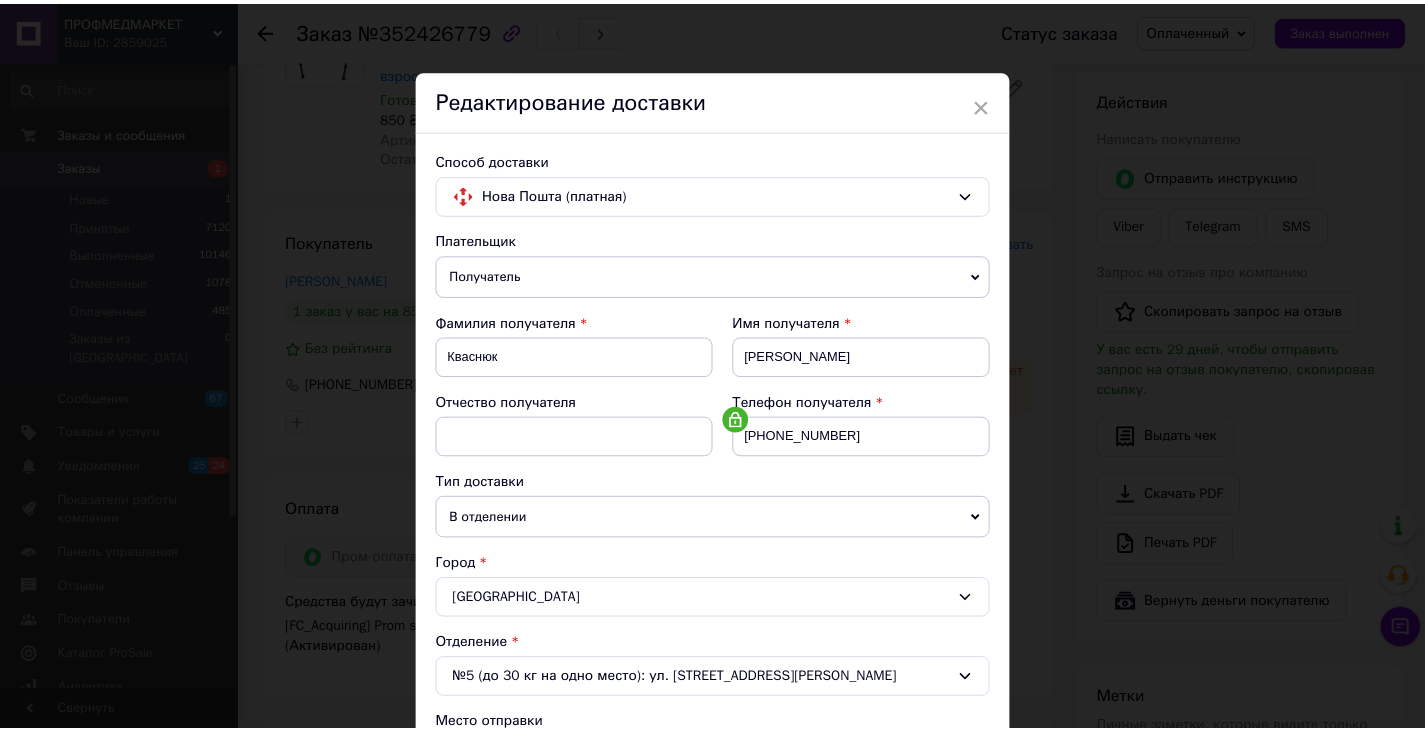 scroll, scrollTop: 500, scrollLeft: 0, axis: vertical 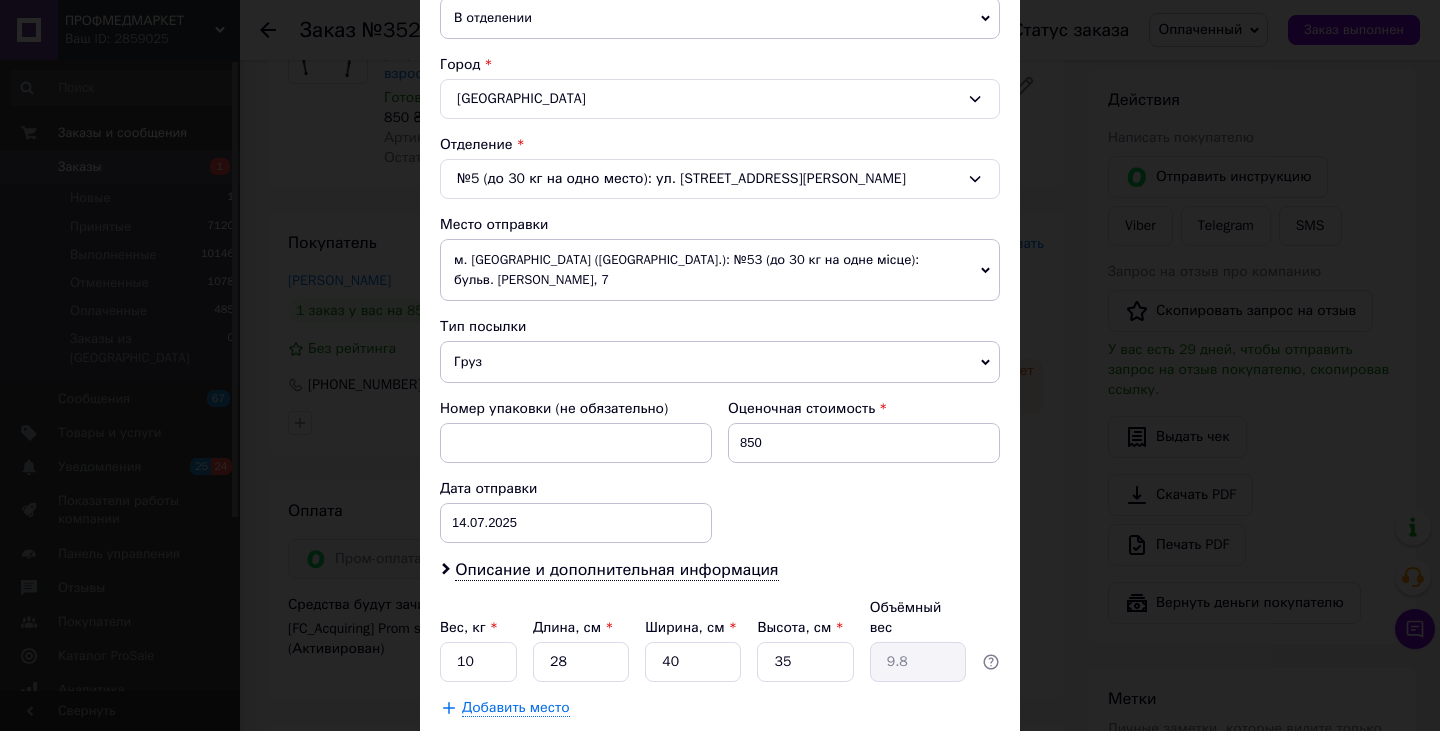 click on "Сохранить" at bounding box center [946, 758] 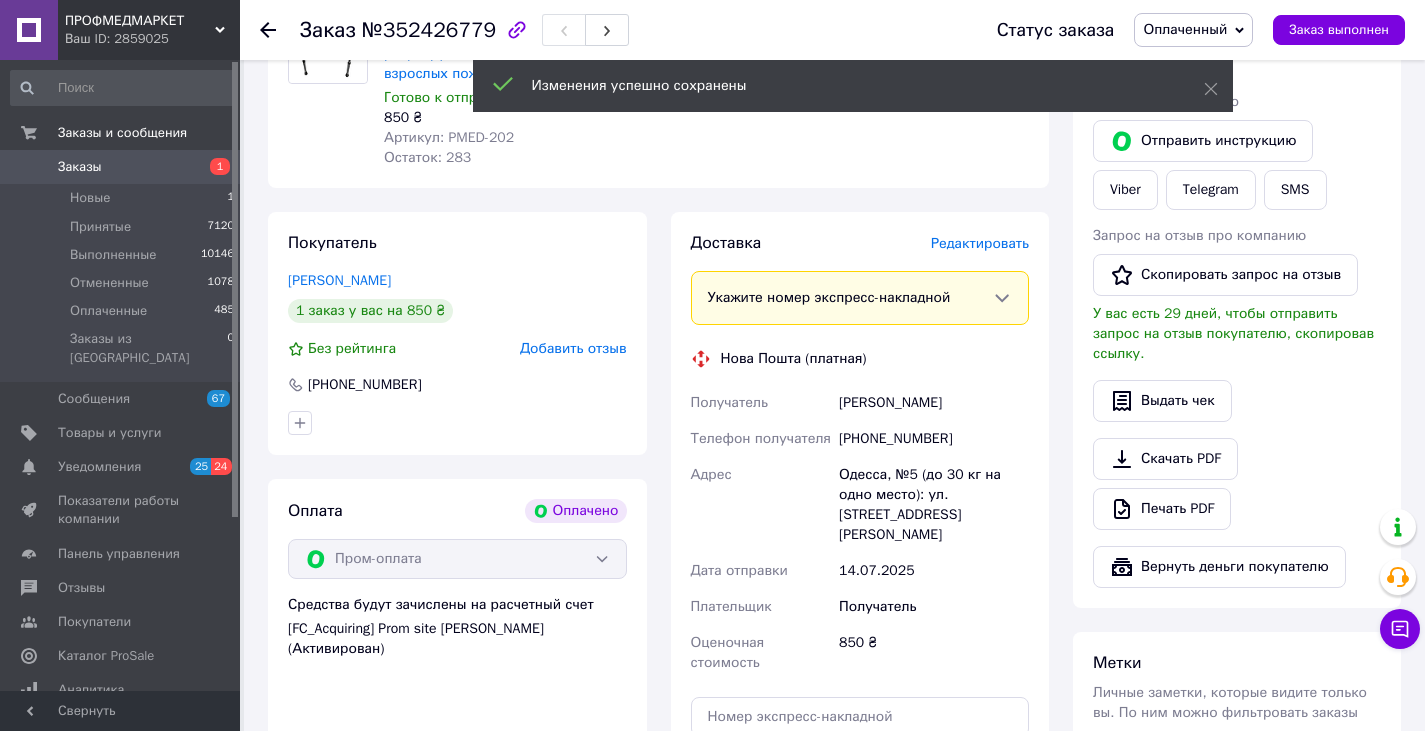 scroll, scrollTop: 984, scrollLeft: 0, axis: vertical 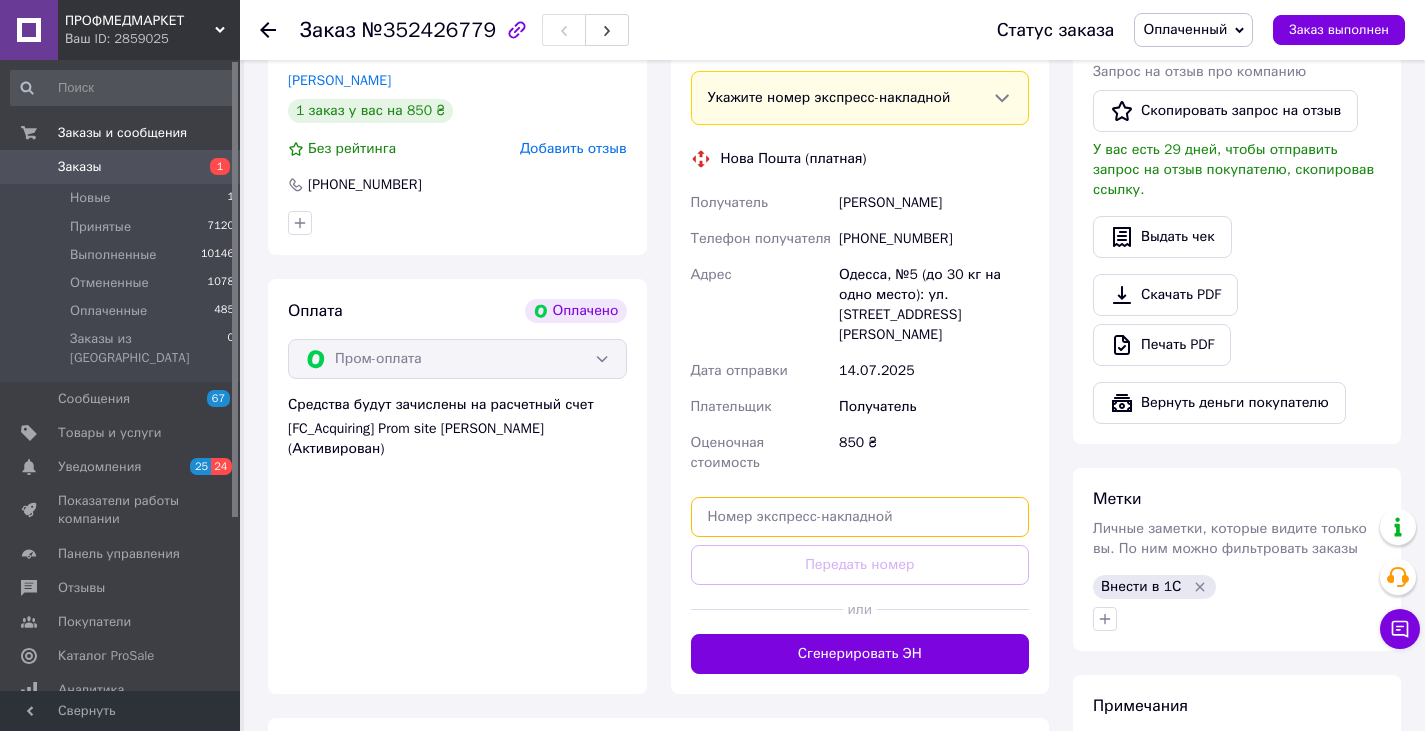 click at bounding box center [860, 517] 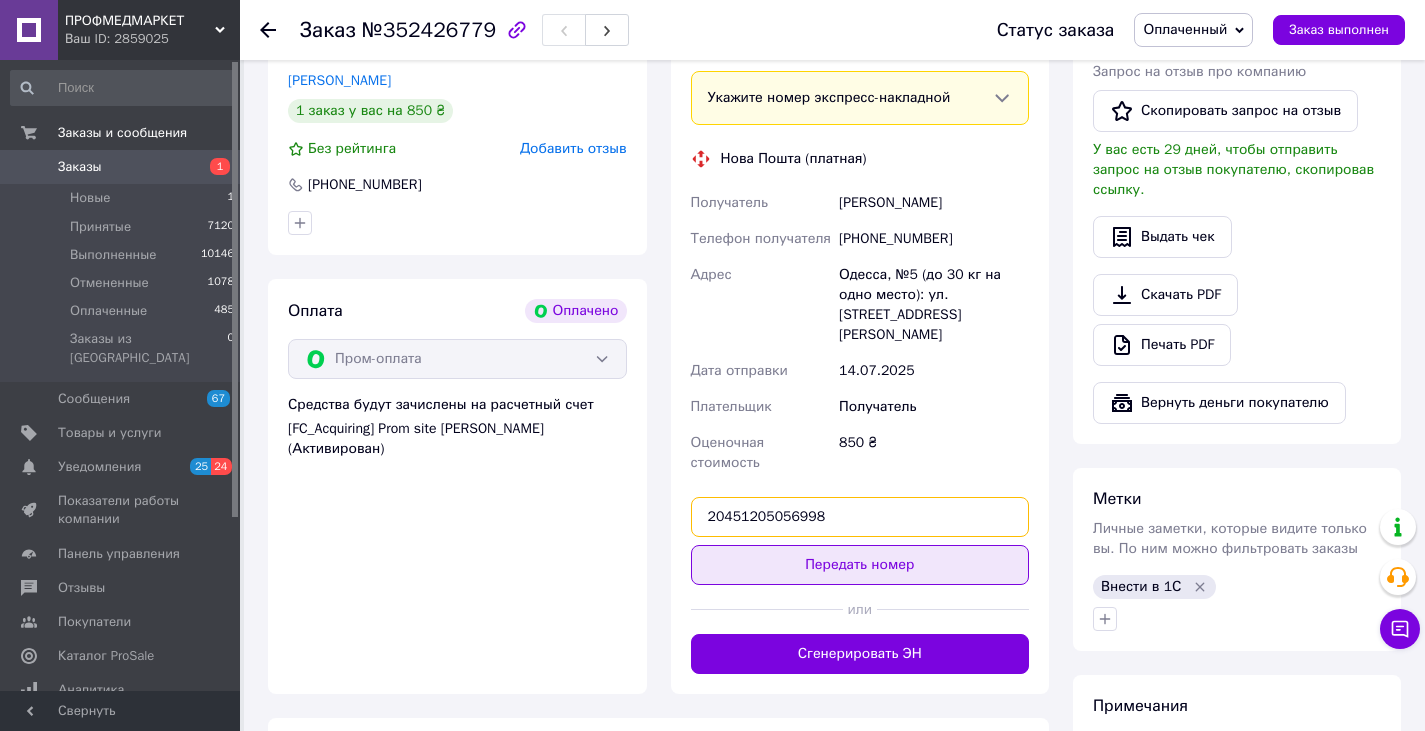 type on "20451205056998" 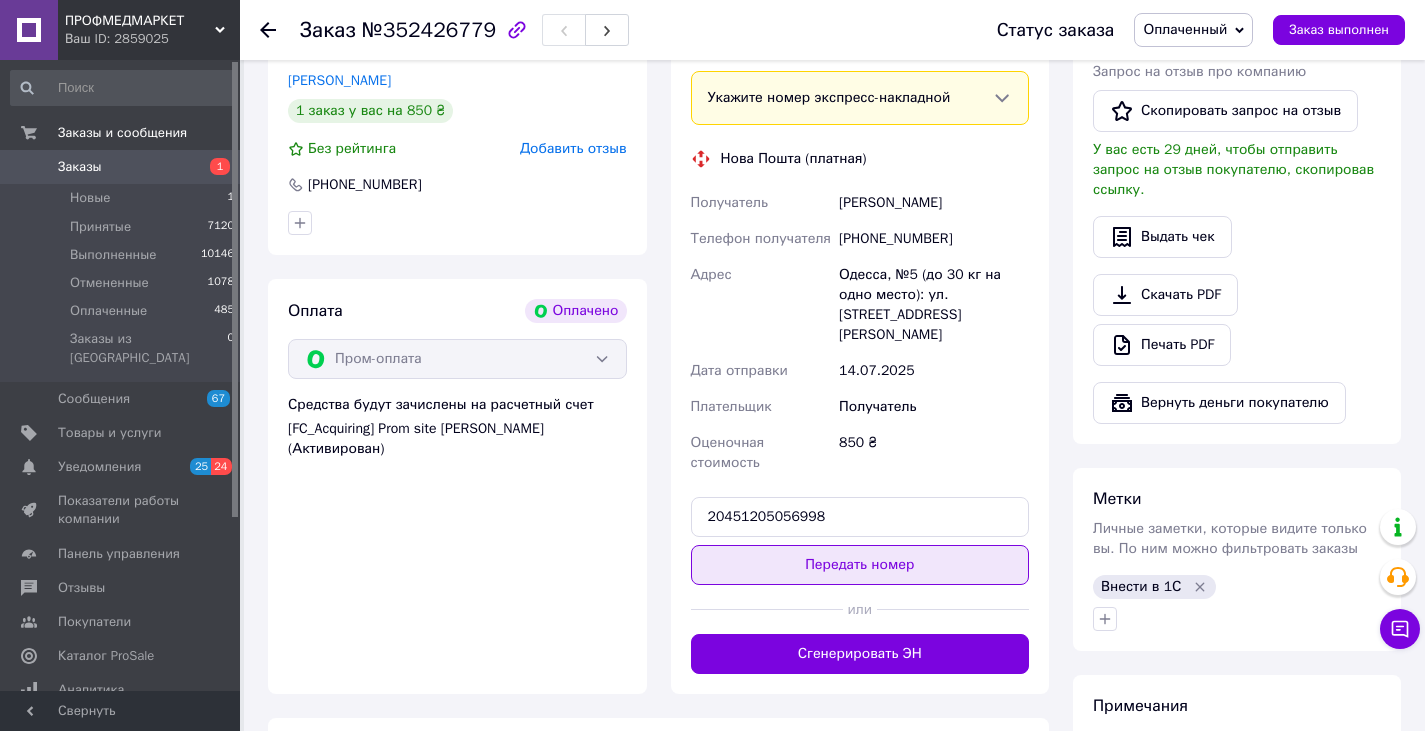 click on "Передать номер" at bounding box center [860, 565] 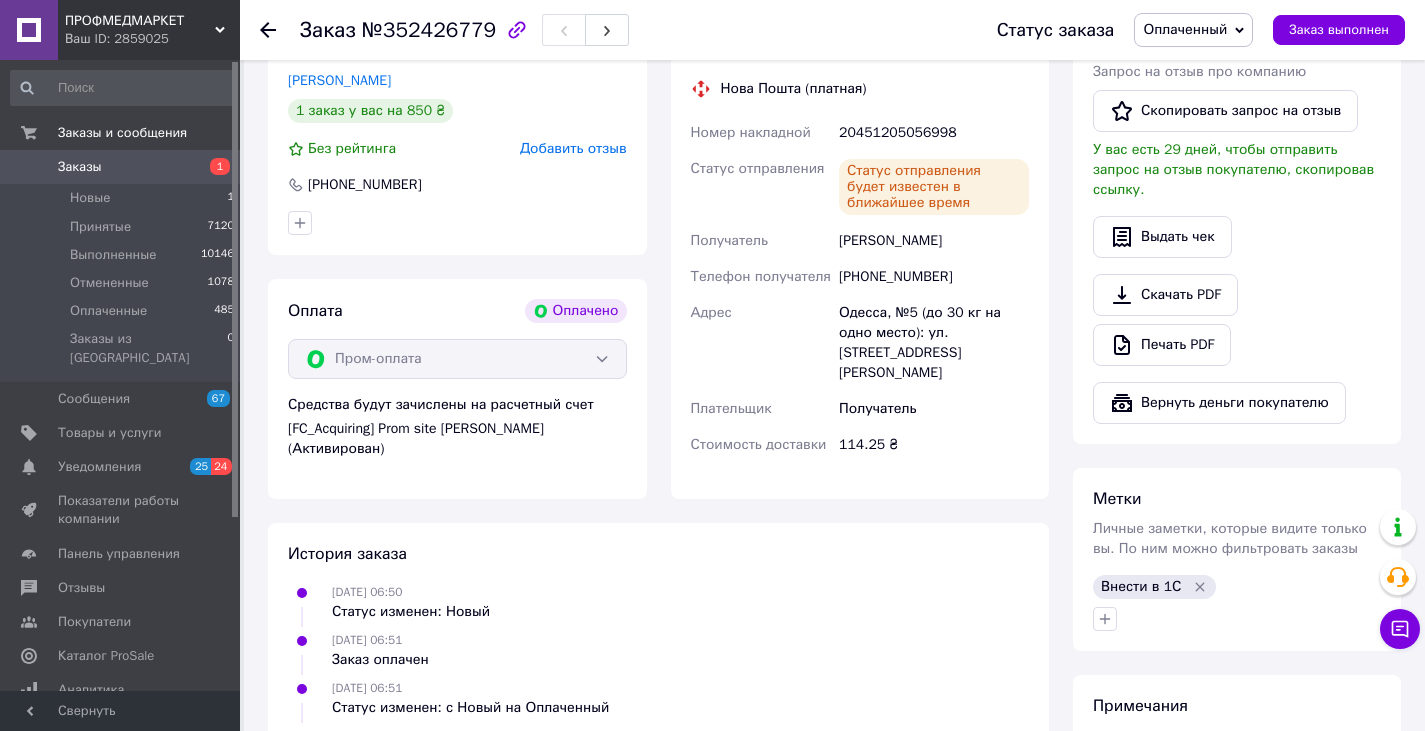 click on "Заказы" at bounding box center (80, 167) 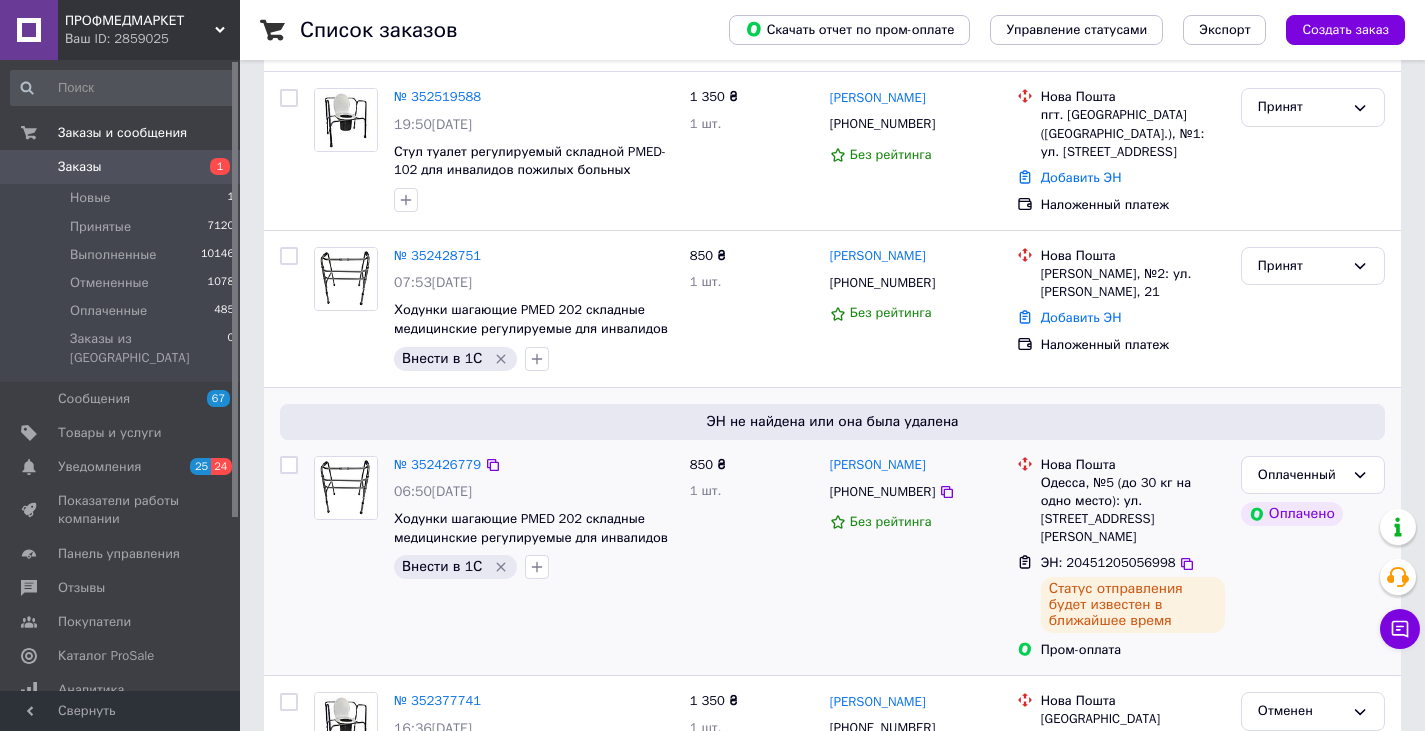 scroll, scrollTop: 400, scrollLeft: 0, axis: vertical 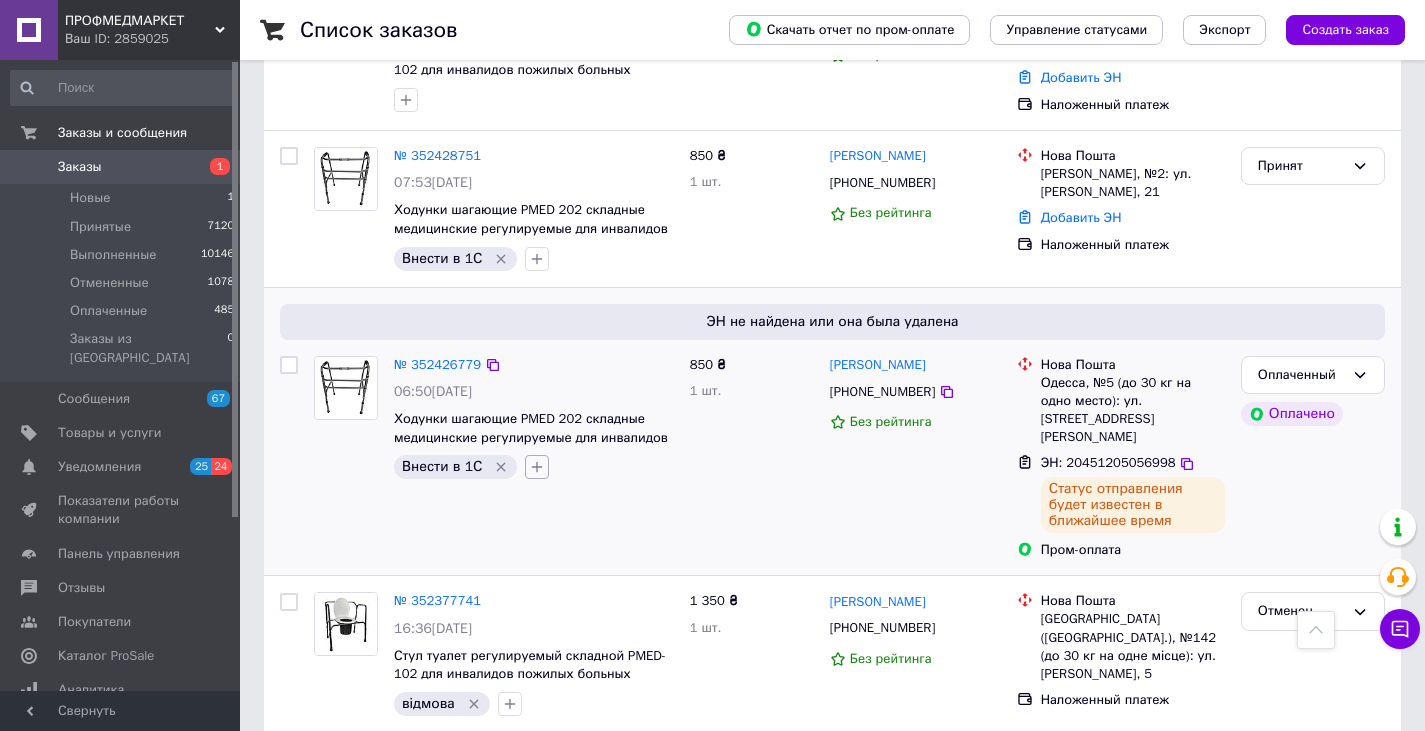 click 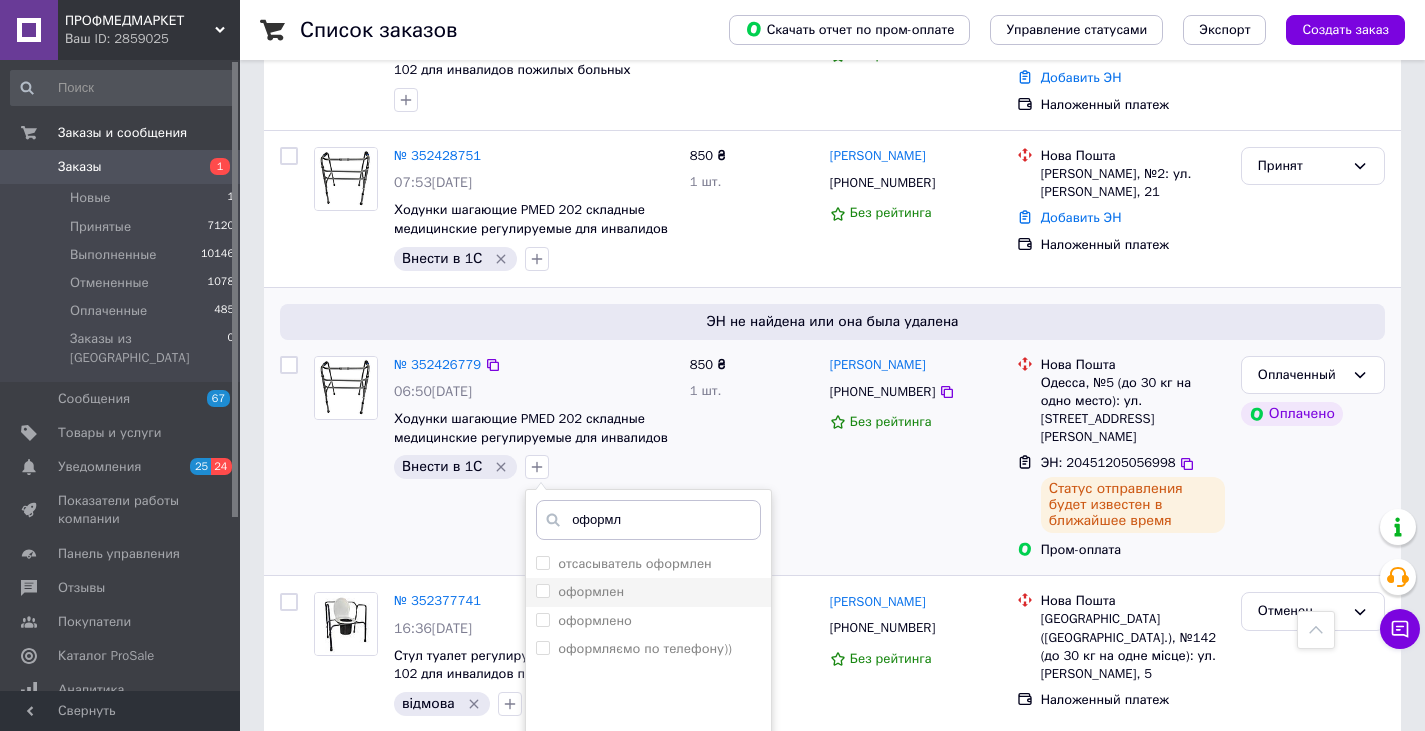 type on "оформл" 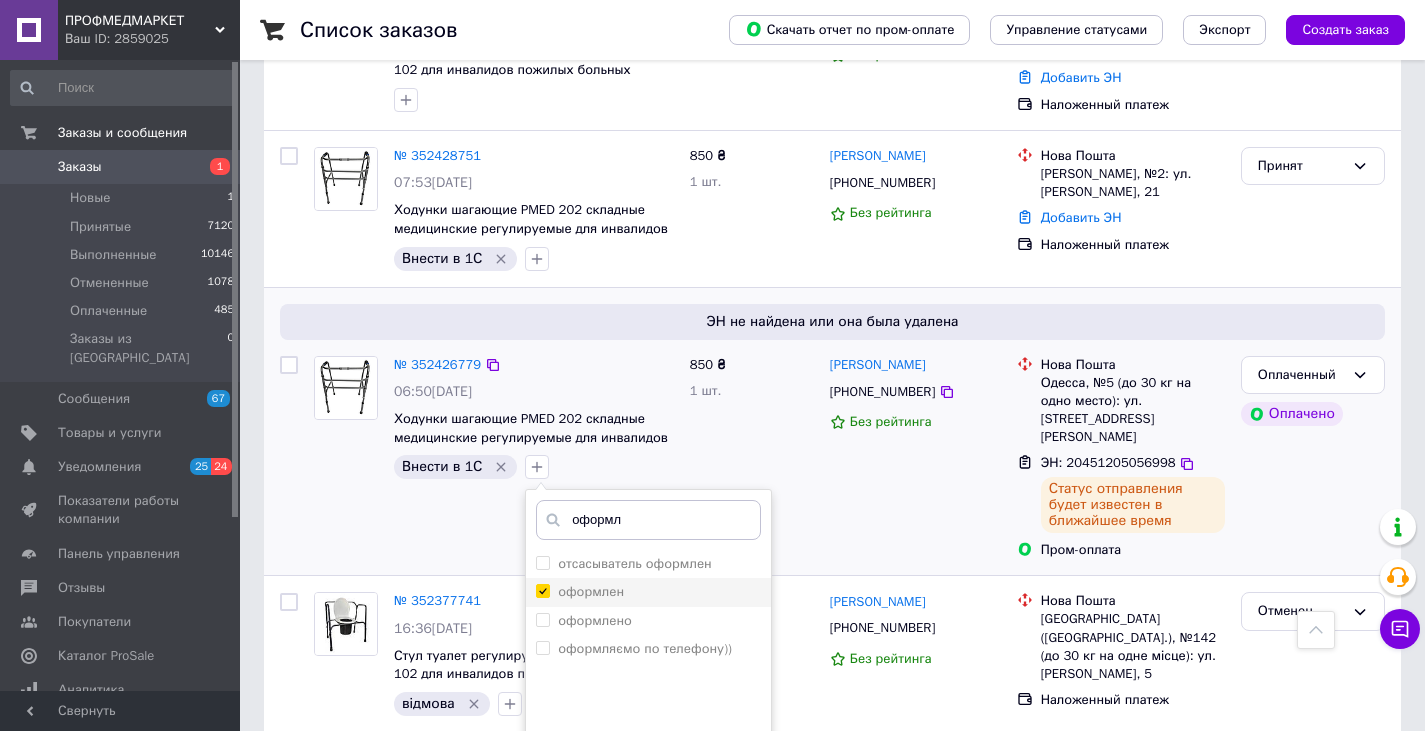 checkbox on "true" 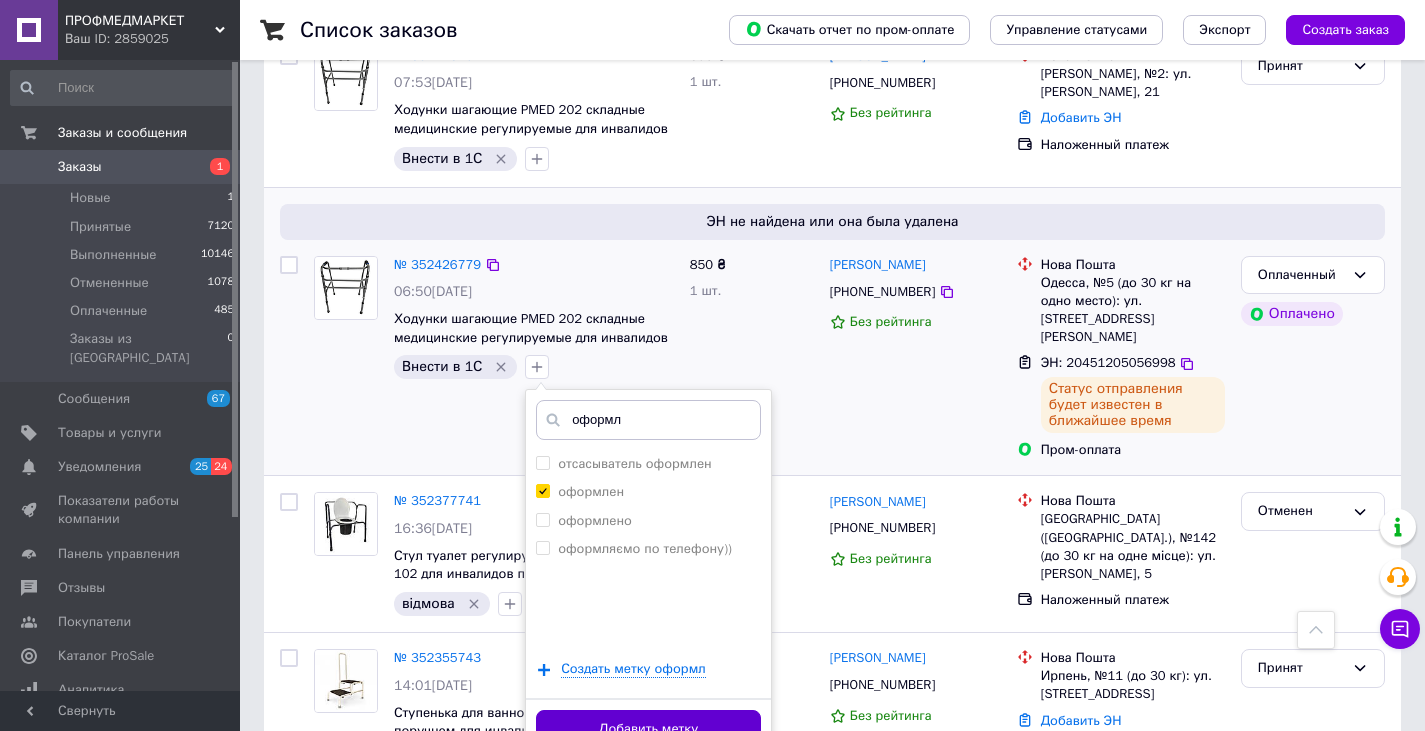 scroll, scrollTop: 600, scrollLeft: 0, axis: vertical 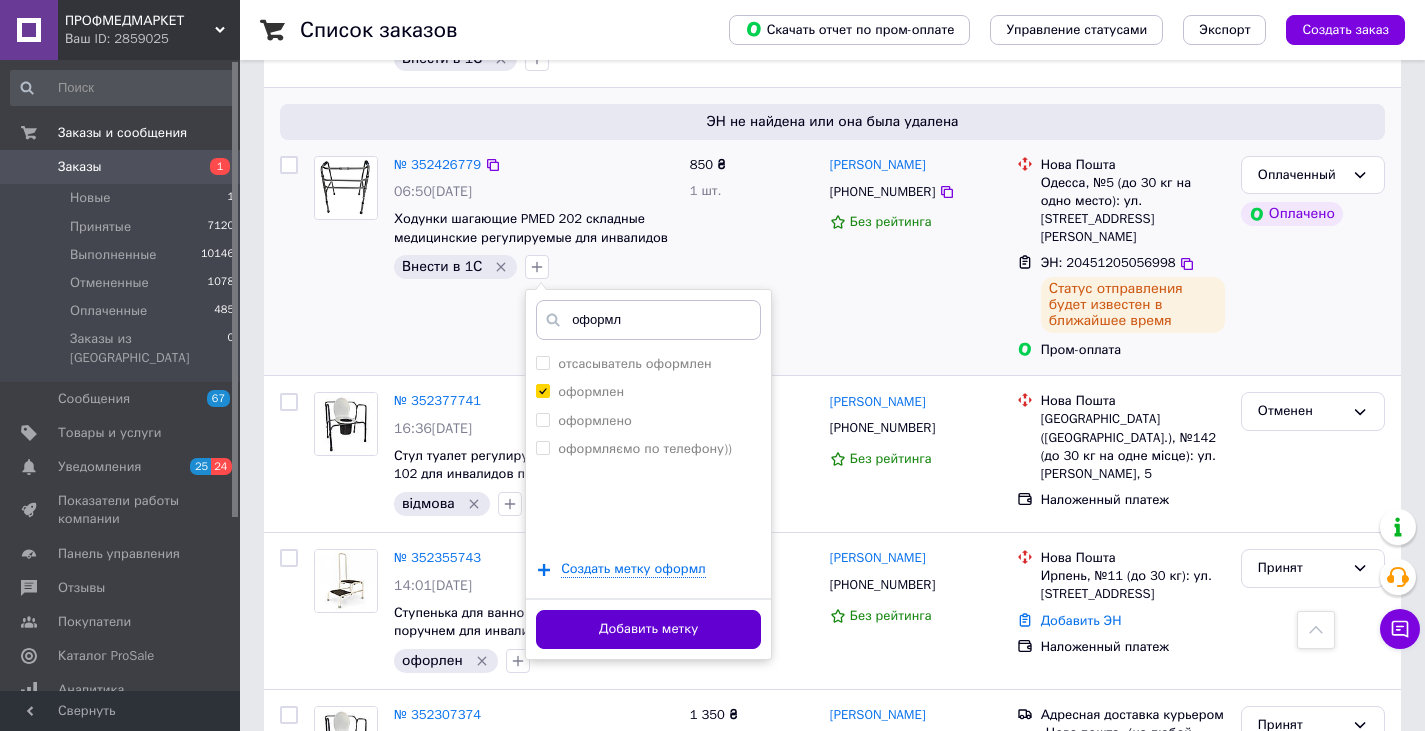 click on "Добавить метку" at bounding box center [648, 629] 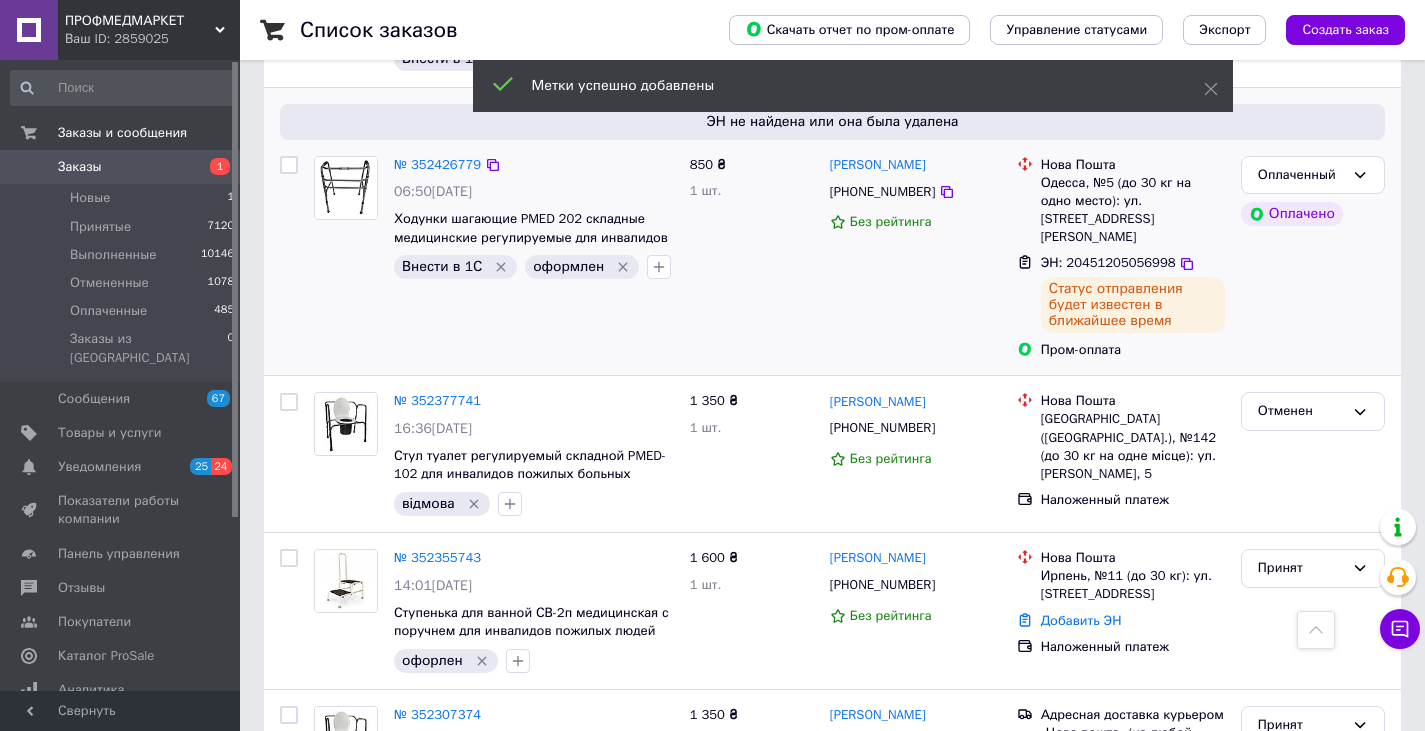 click 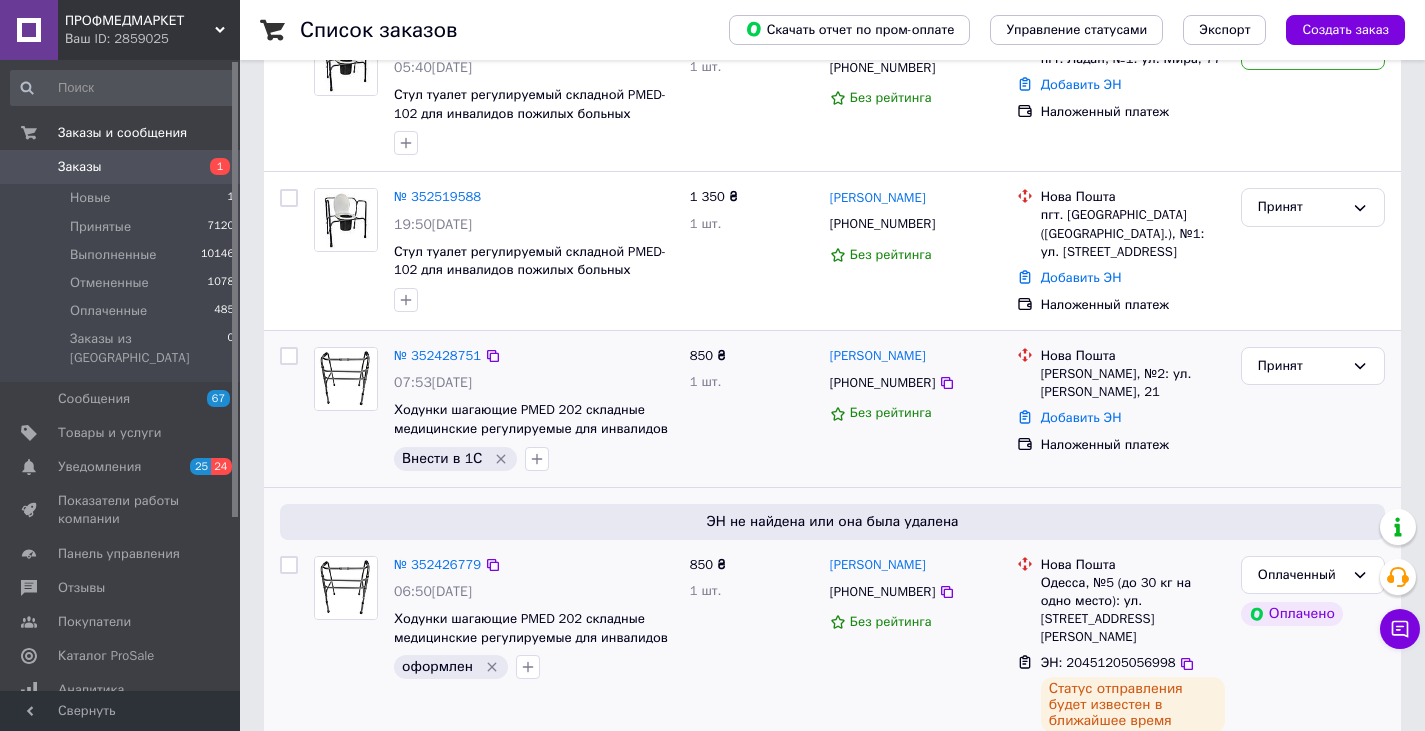 scroll, scrollTop: 100, scrollLeft: 0, axis: vertical 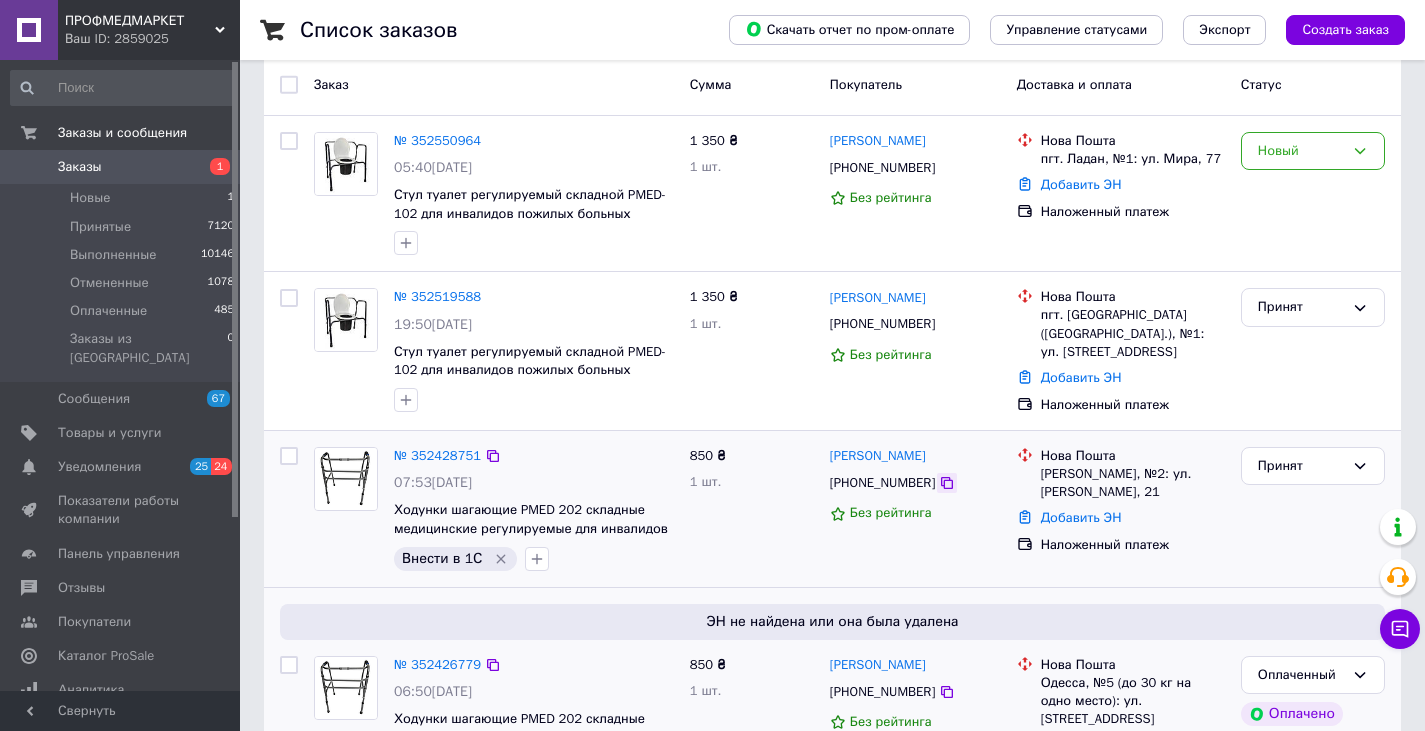 click 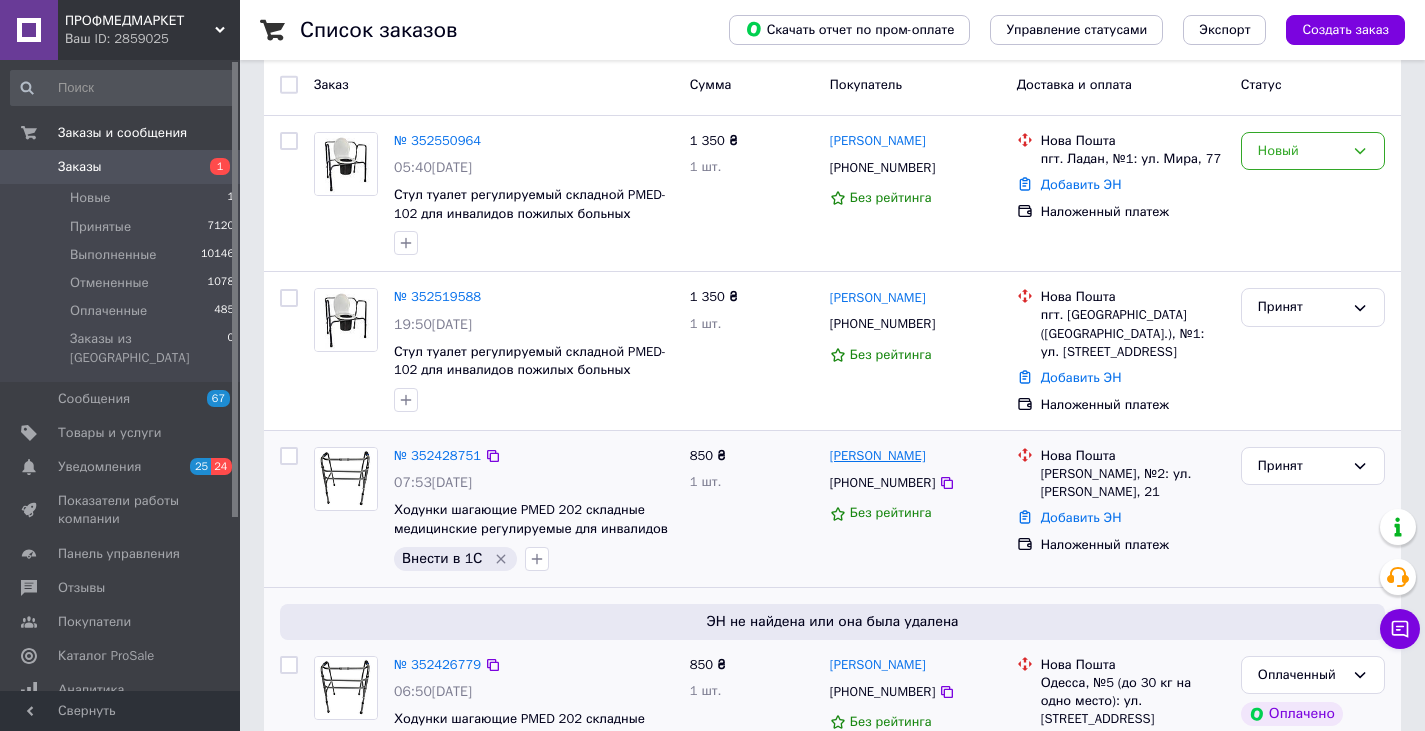 drag, startPoint x: 933, startPoint y: 458, endPoint x: 877, endPoint y: 458, distance: 56 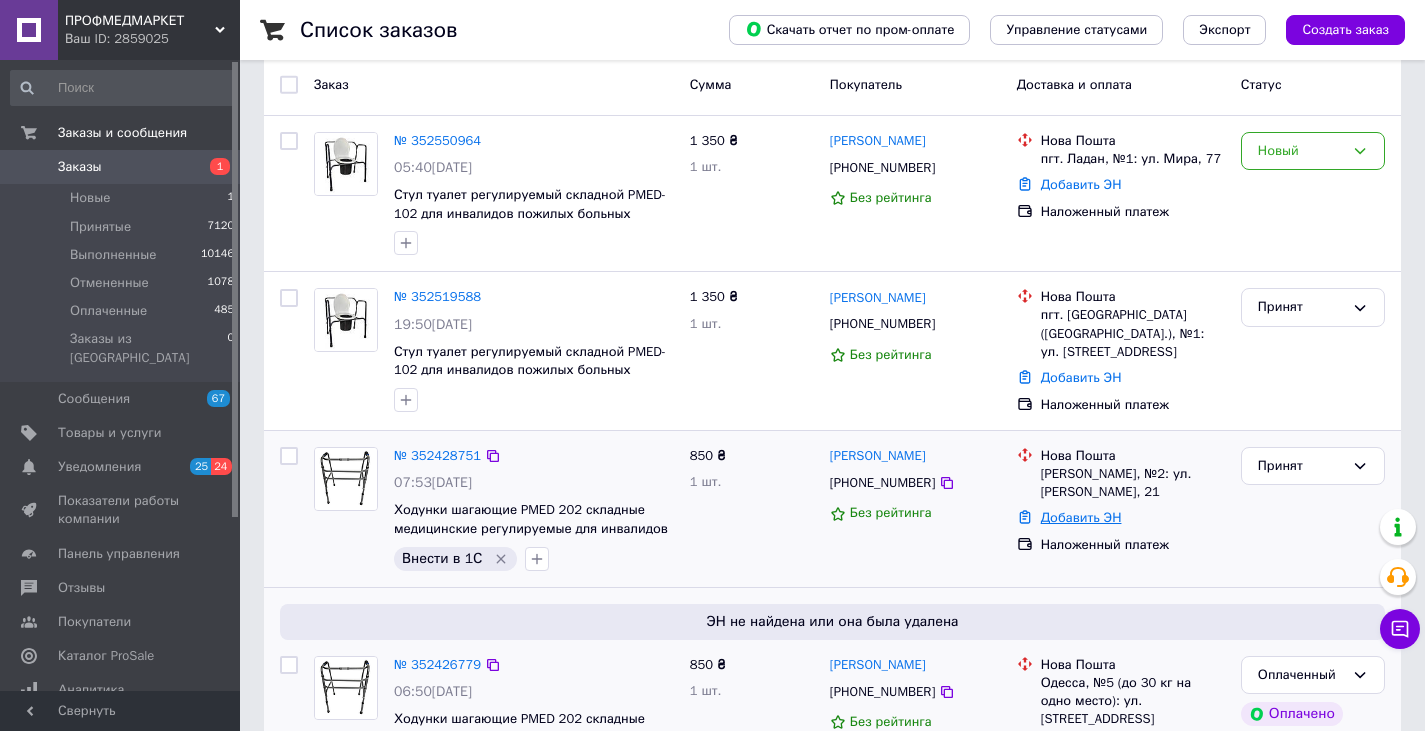 click on "Добавить ЭН" at bounding box center [1081, 517] 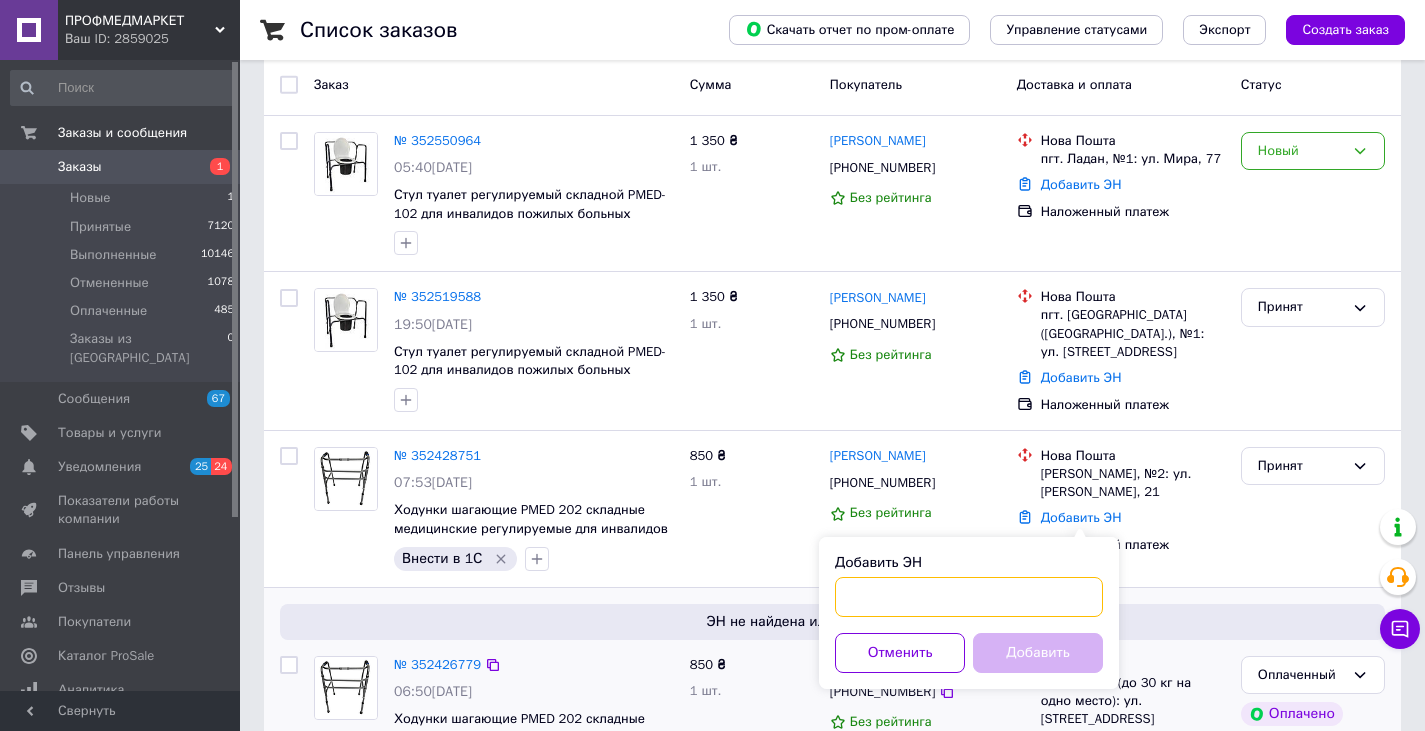 click on "Добавить ЭН" at bounding box center [969, 597] 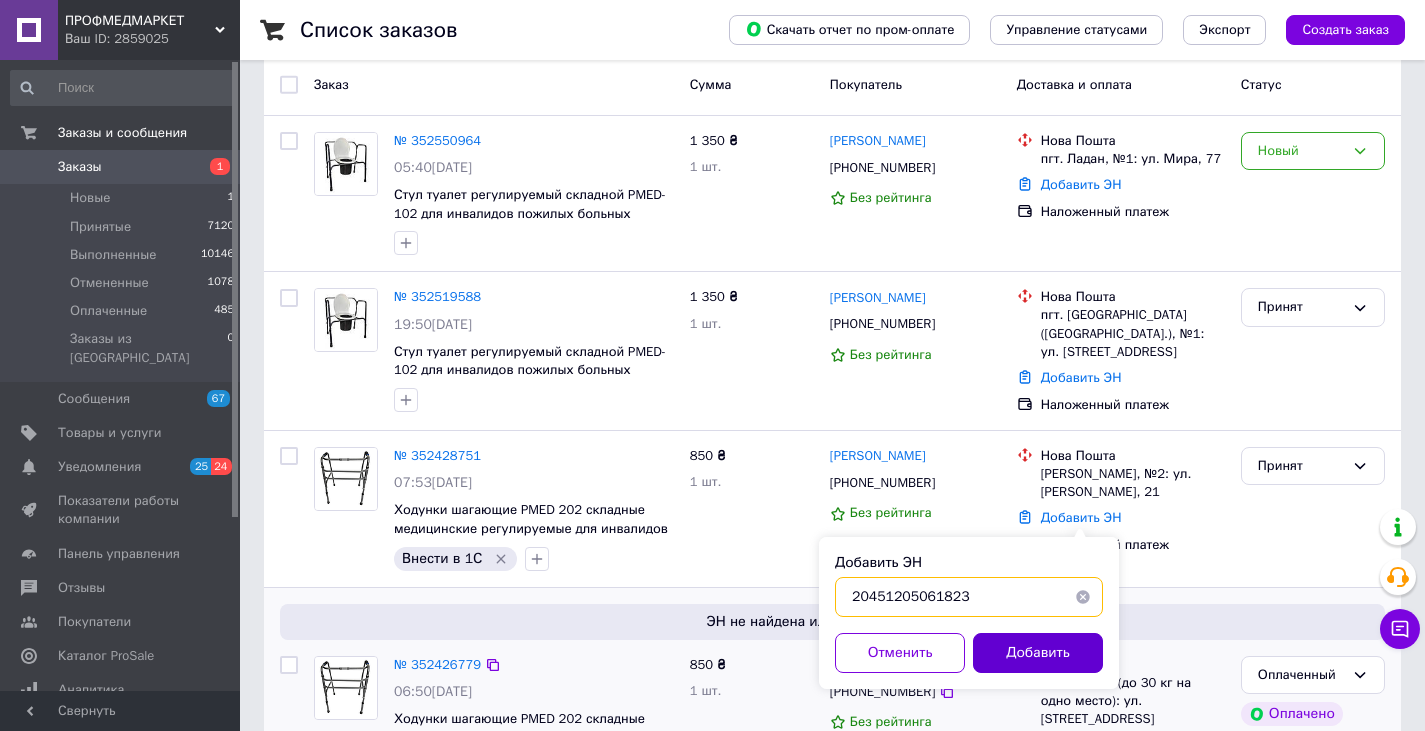 type on "20451205061823" 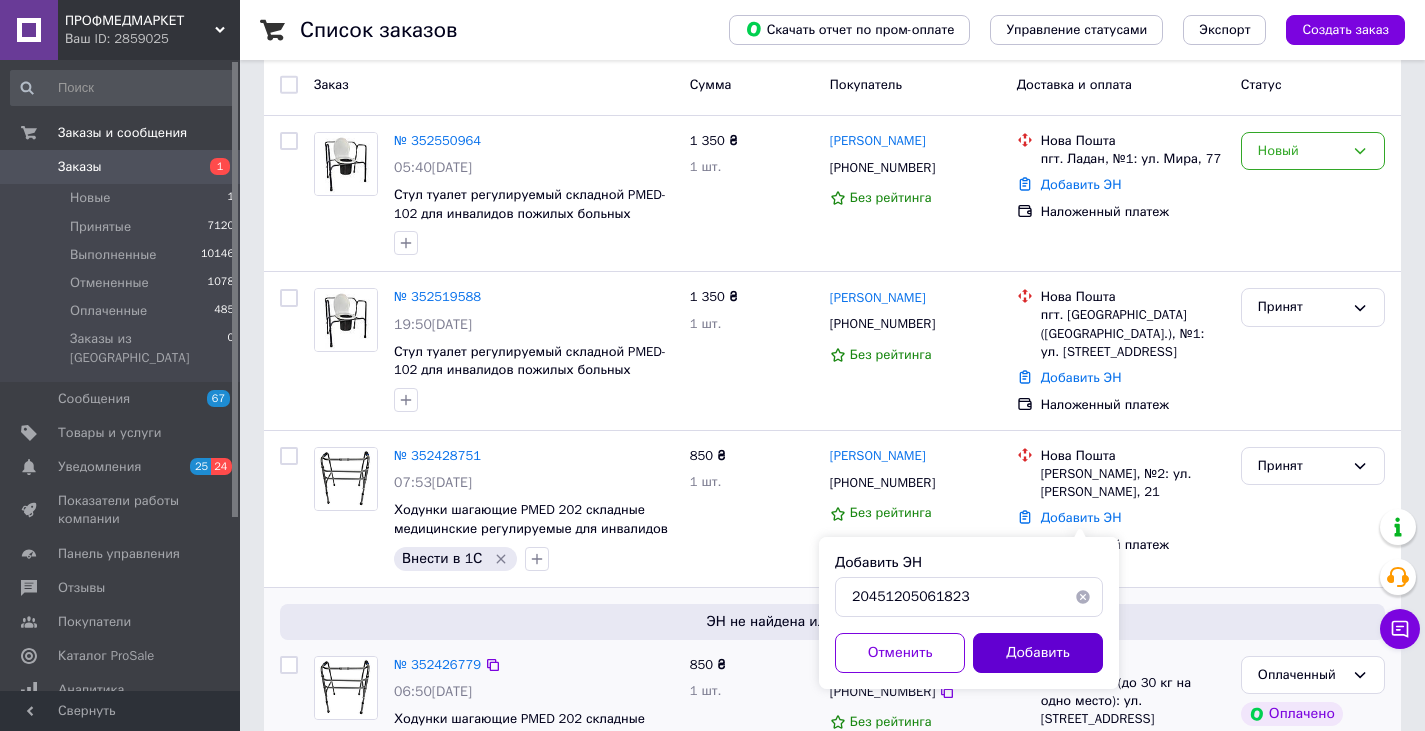 click on "Добавить" at bounding box center [1038, 653] 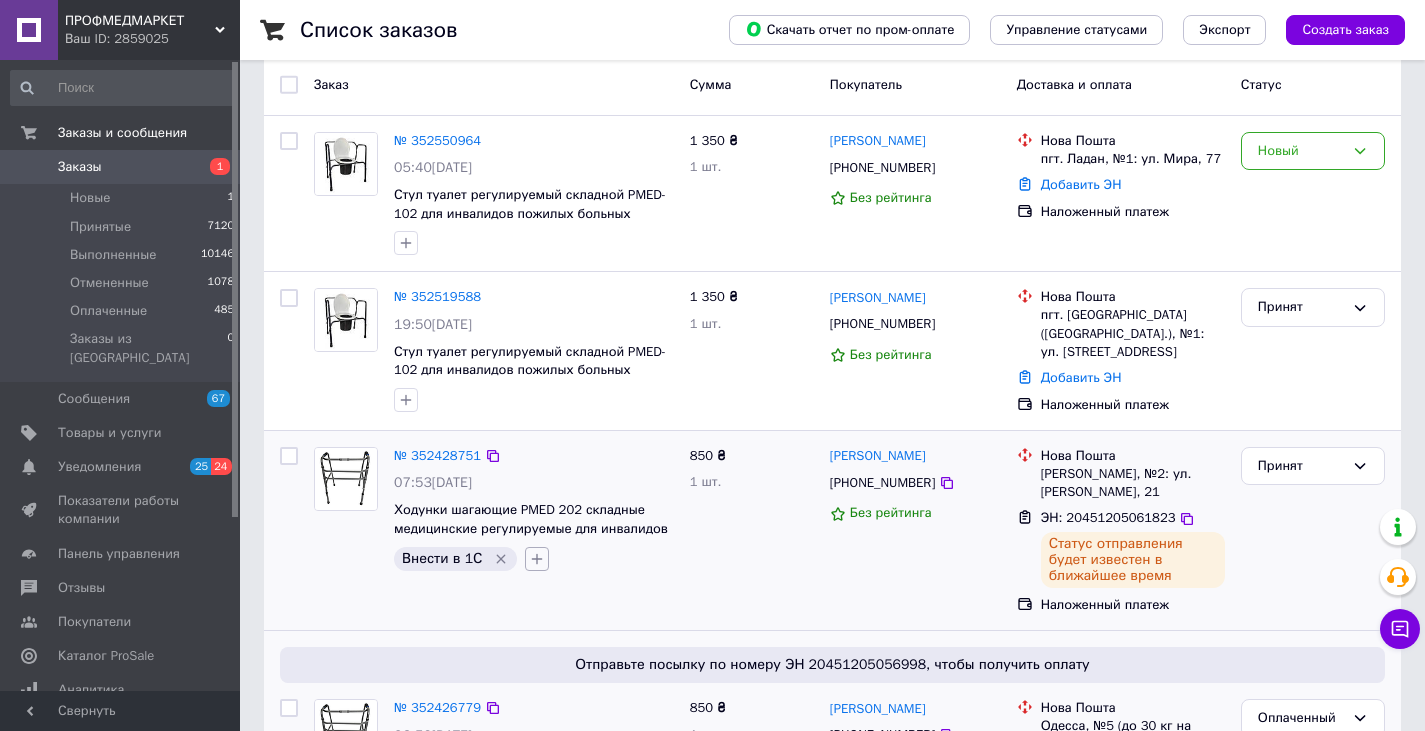 click 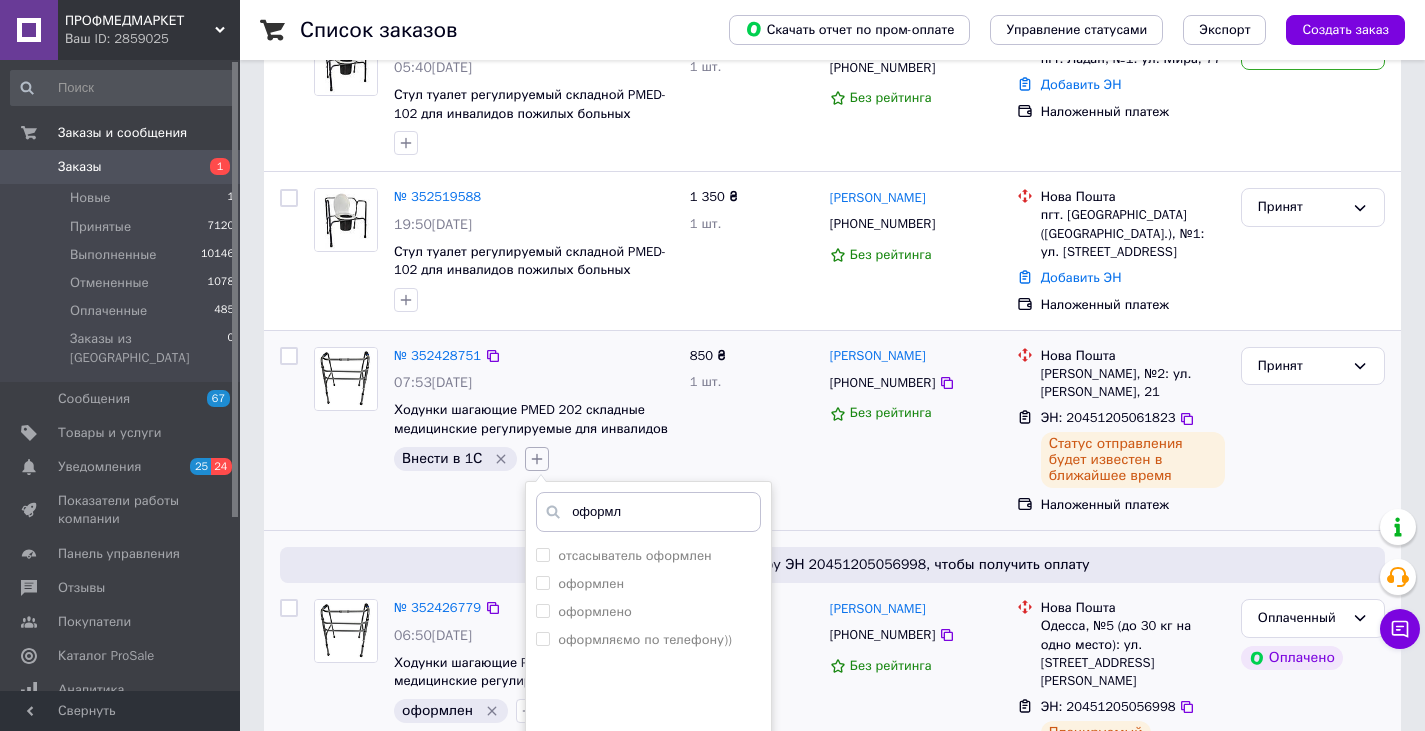 scroll, scrollTop: 300, scrollLeft: 0, axis: vertical 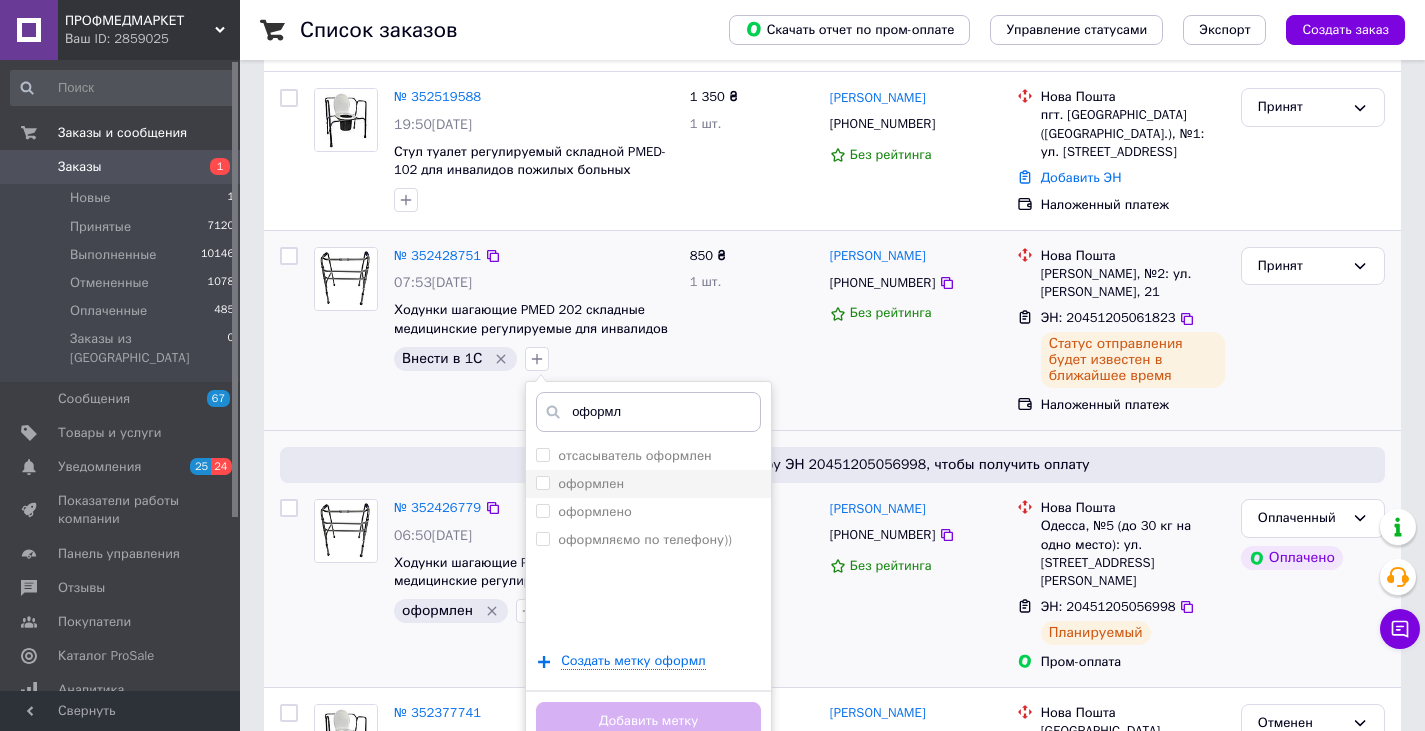 type on "оформл" 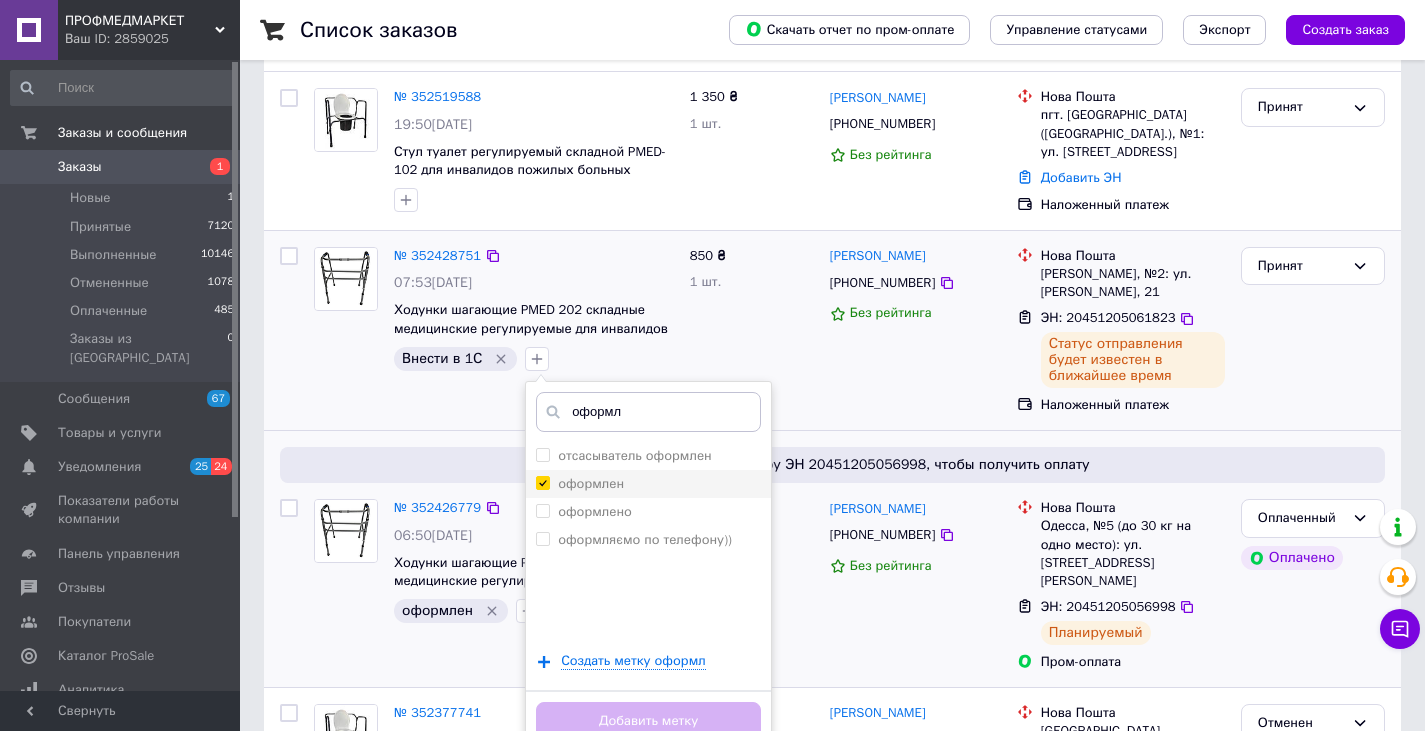 checkbox on "true" 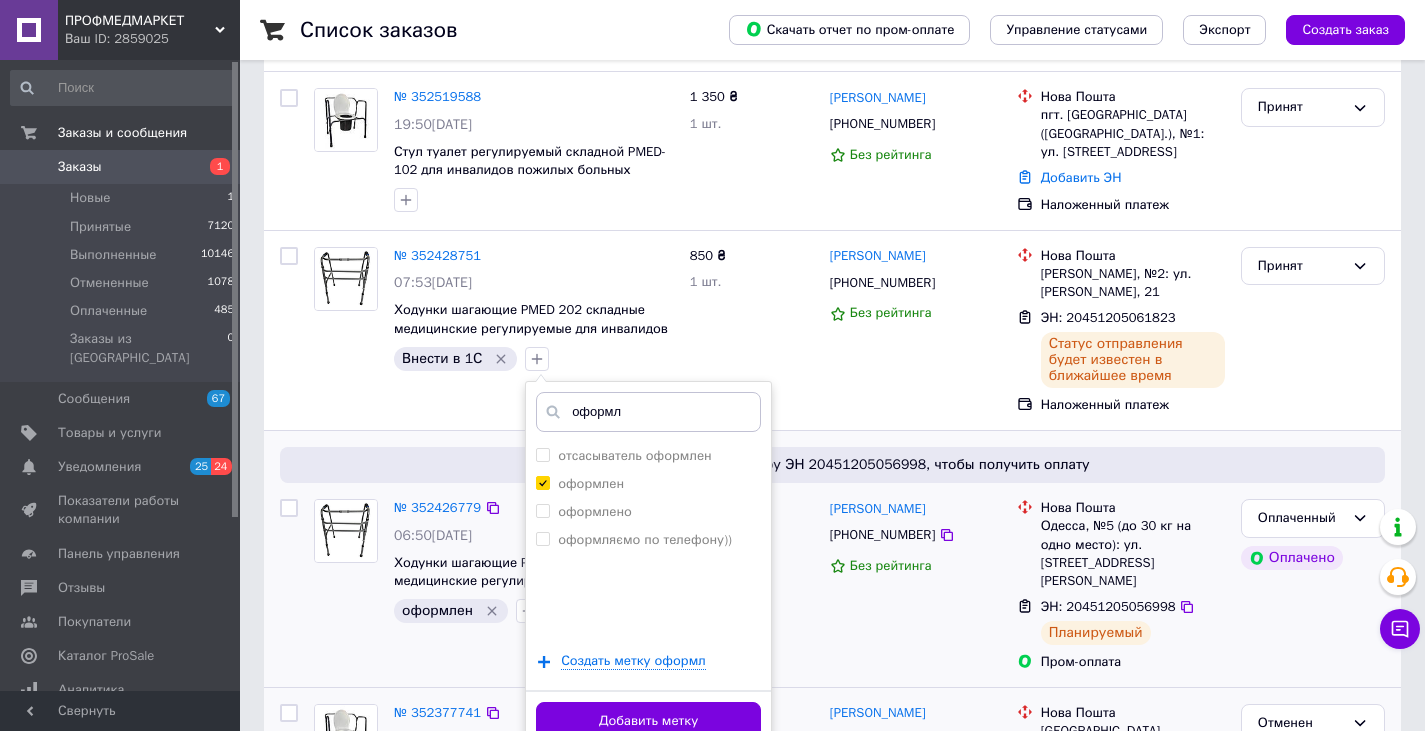 click on "Добавить метку" at bounding box center (648, 721) 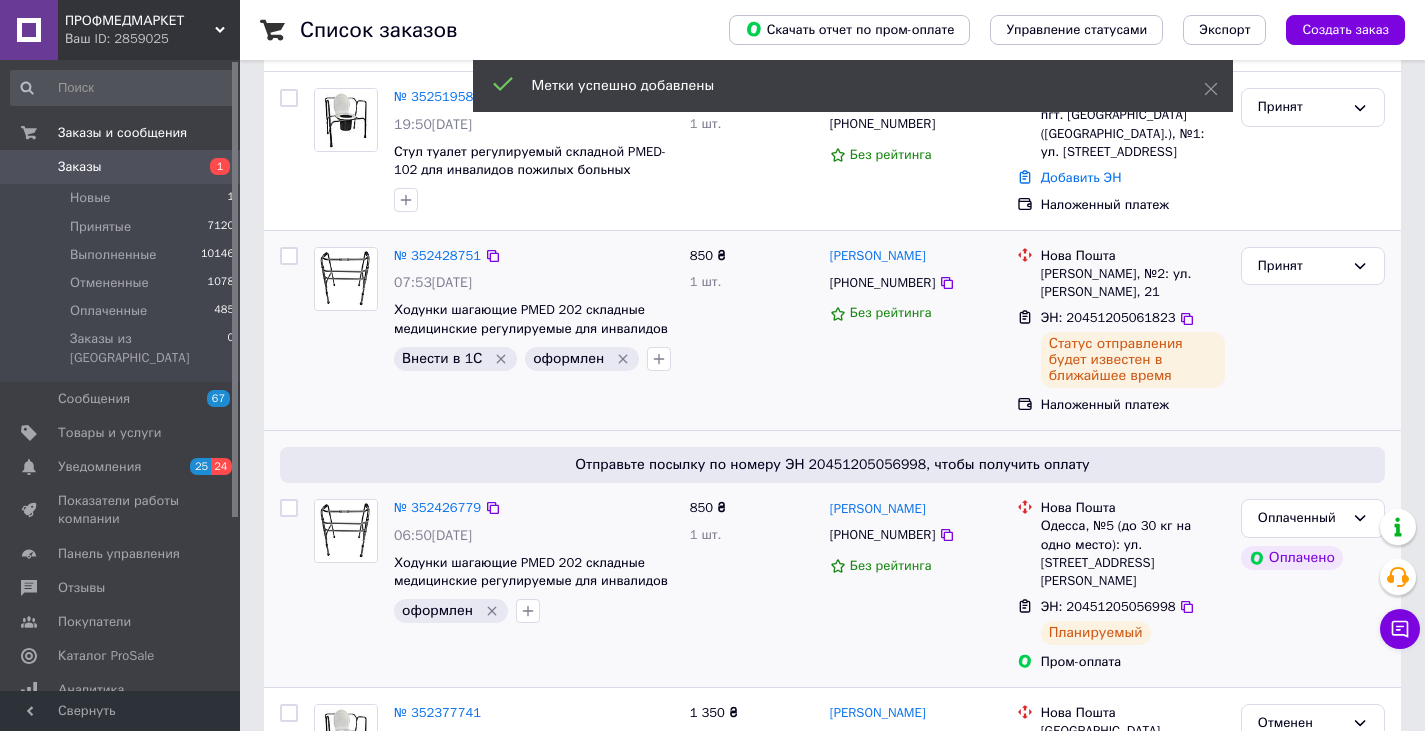 click 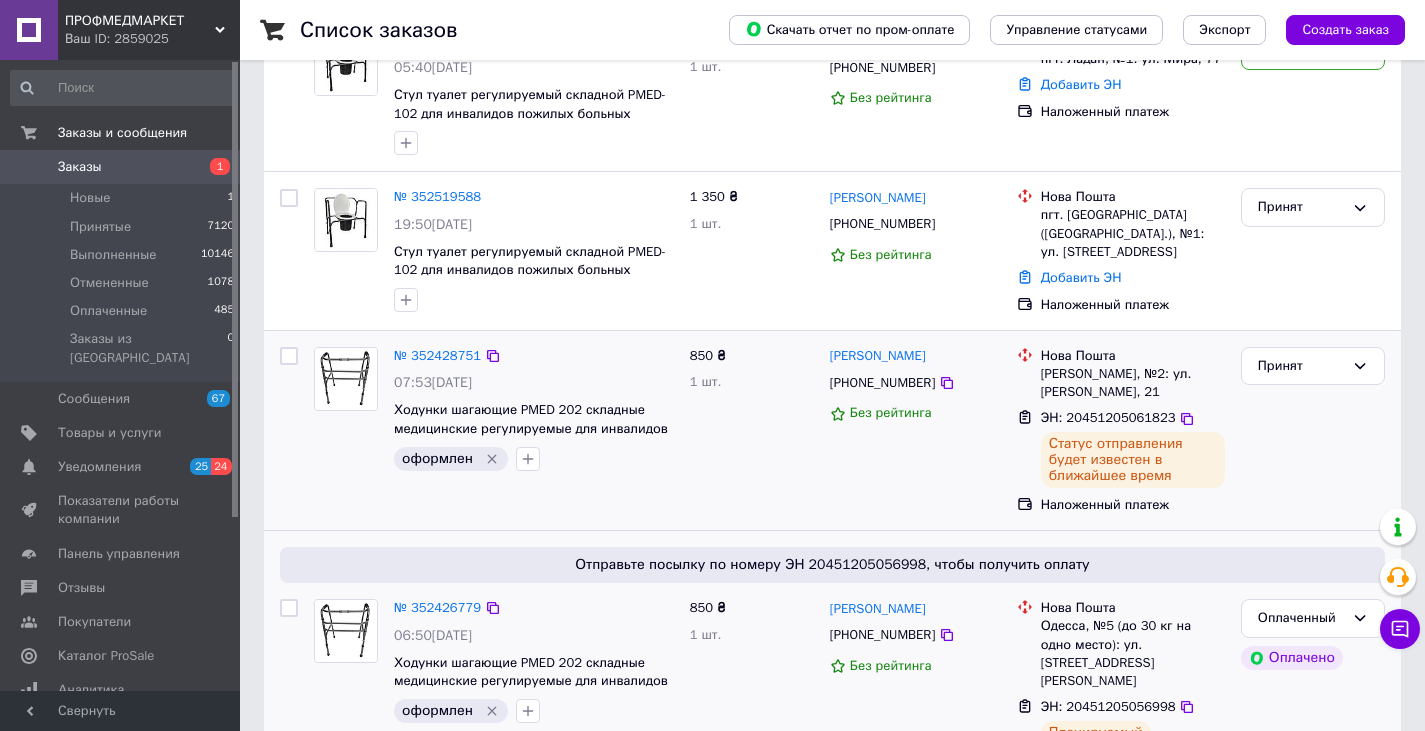 scroll, scrollTop: 100, scrollLeft: 0, axis: vertical 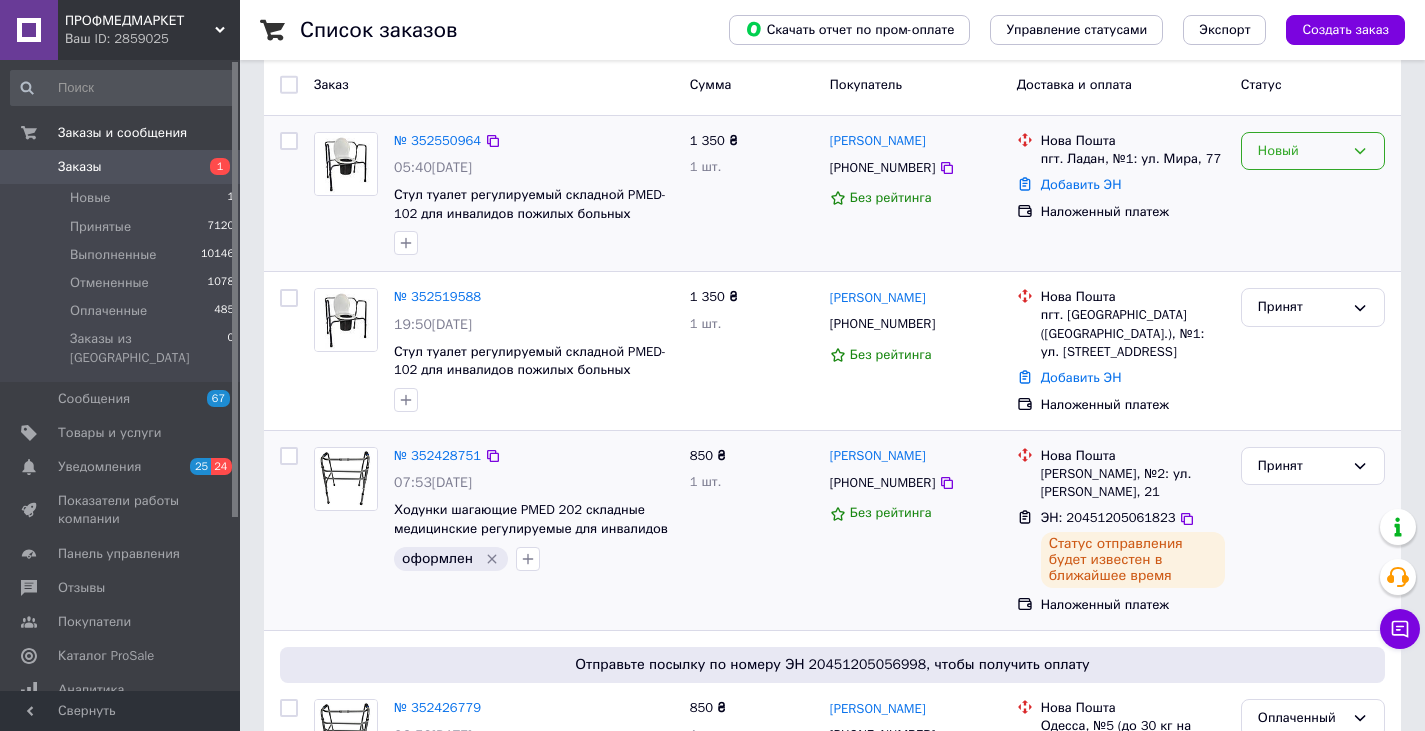 click on "Новый" at bounding box center (1301, 151) 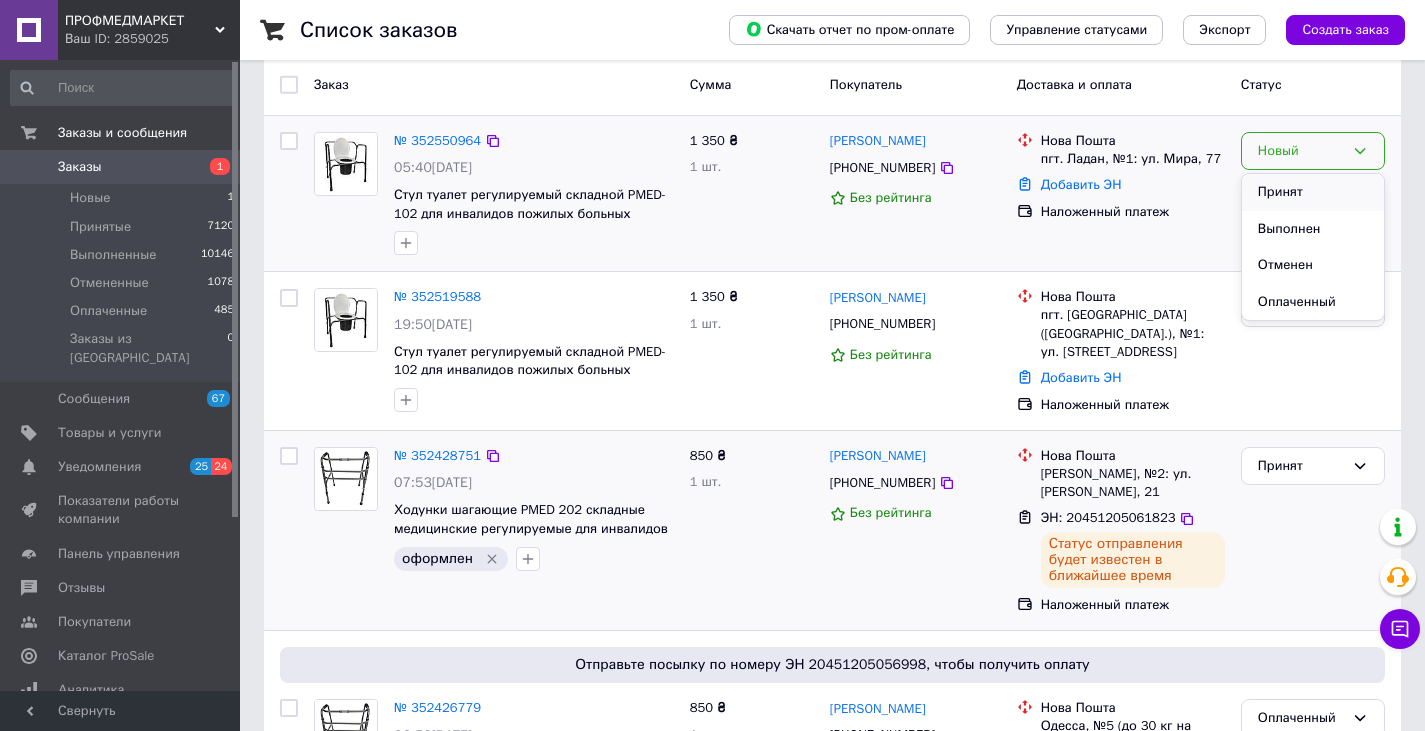 click on "Принят" at bounding box center [1313, 192] 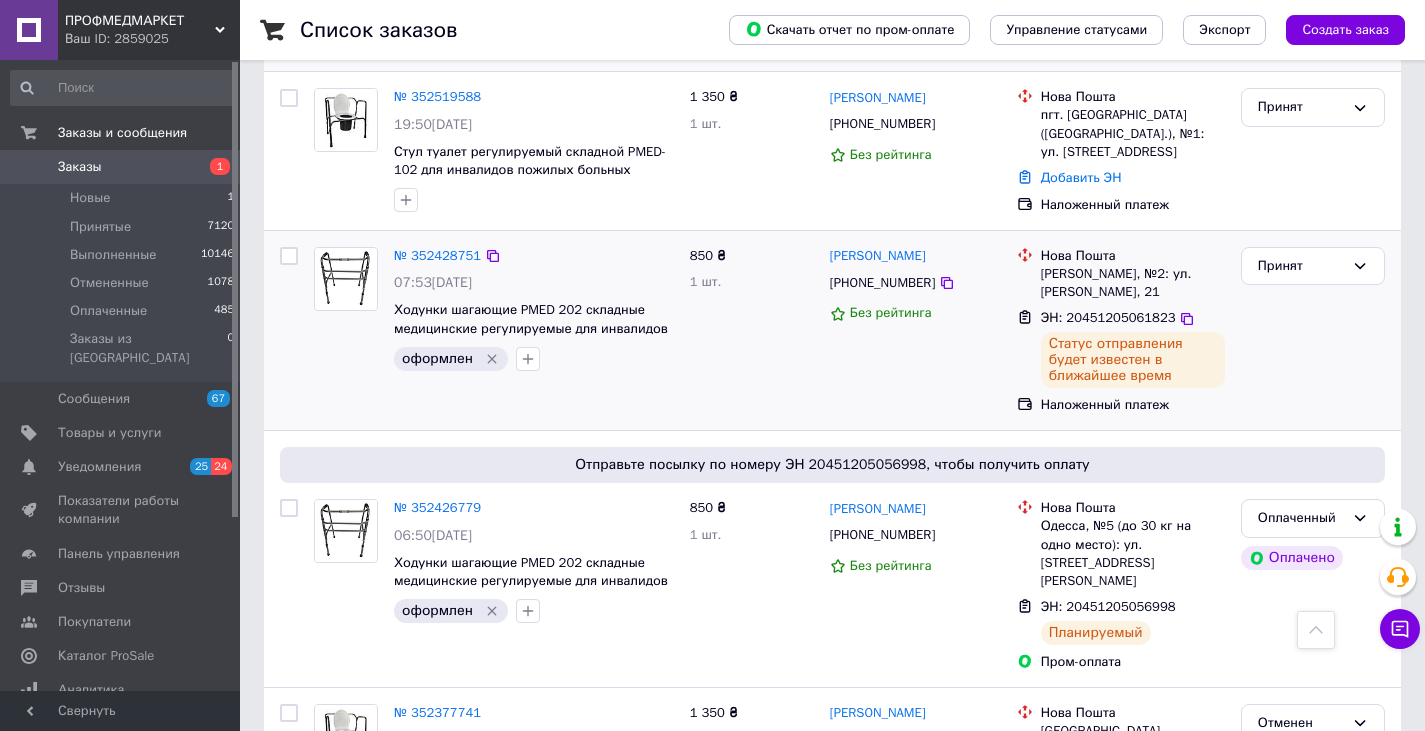 scroll, scrollTop: 0, scrollLeft: 0, axis: both 